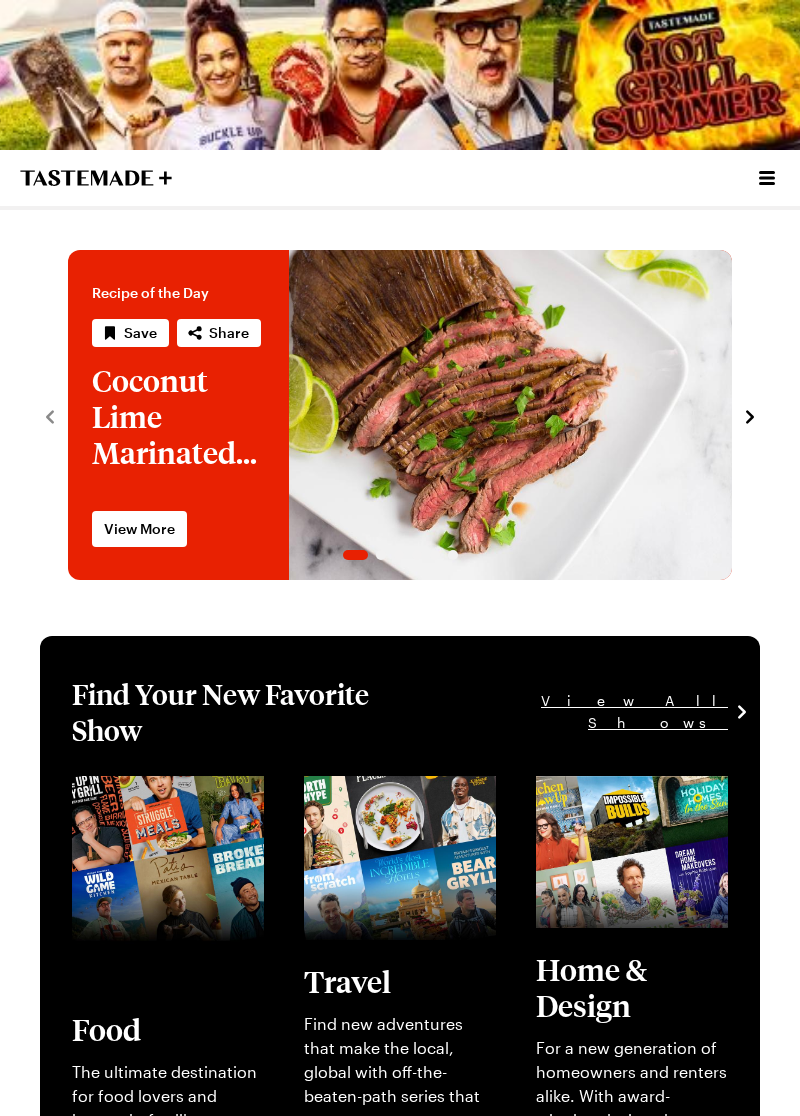 scroll, scrollTop: 0, scrollLeft: 0, axis: both 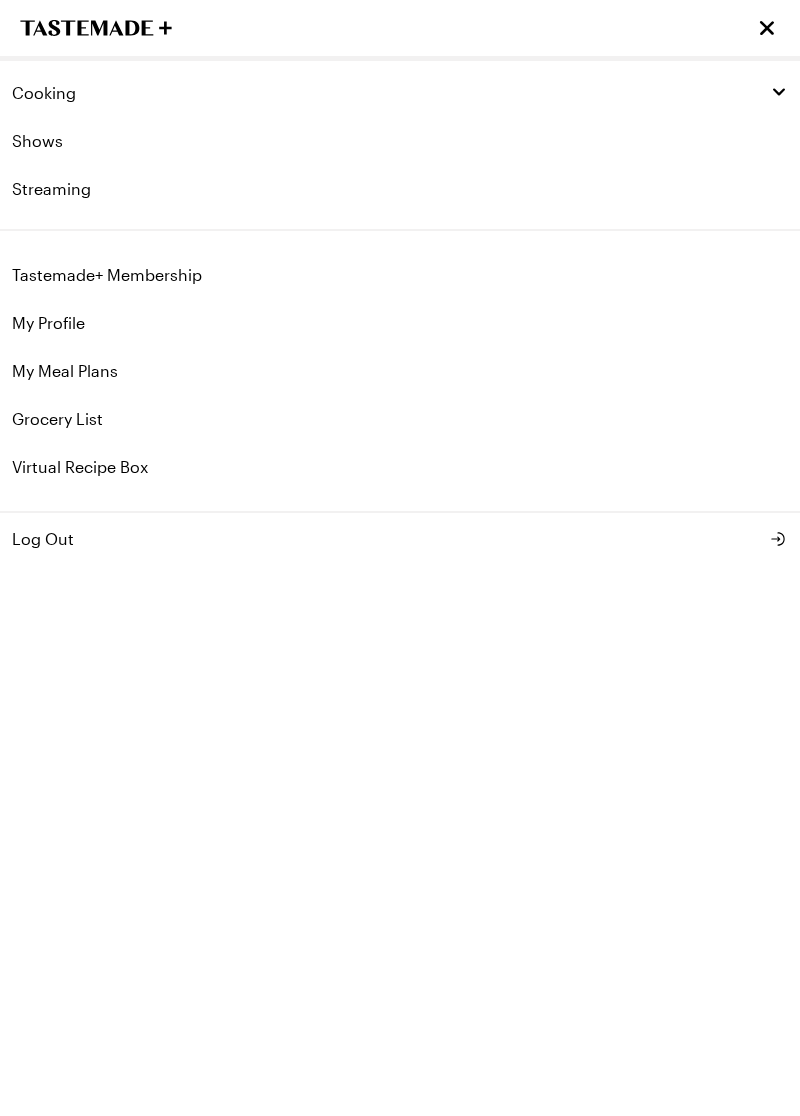 click on "My Profile" at bounding box center (400, 323) 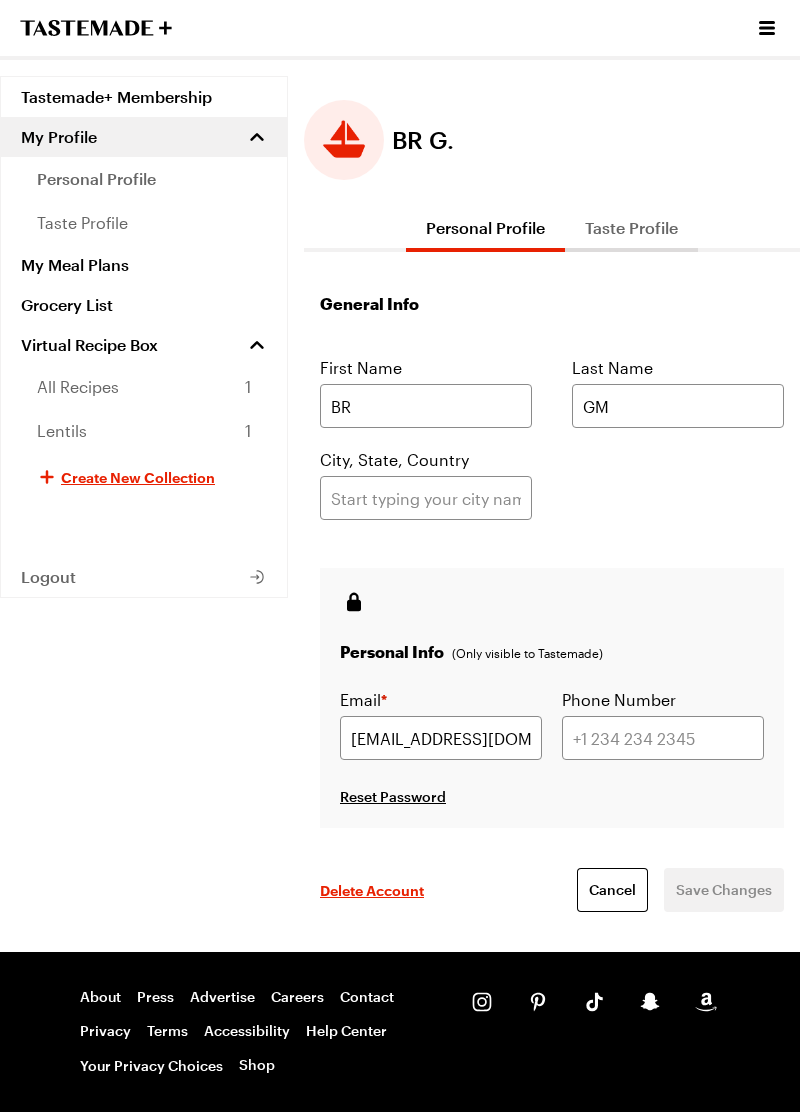 click on "Taste Profile" at bounding box center [631, 228] 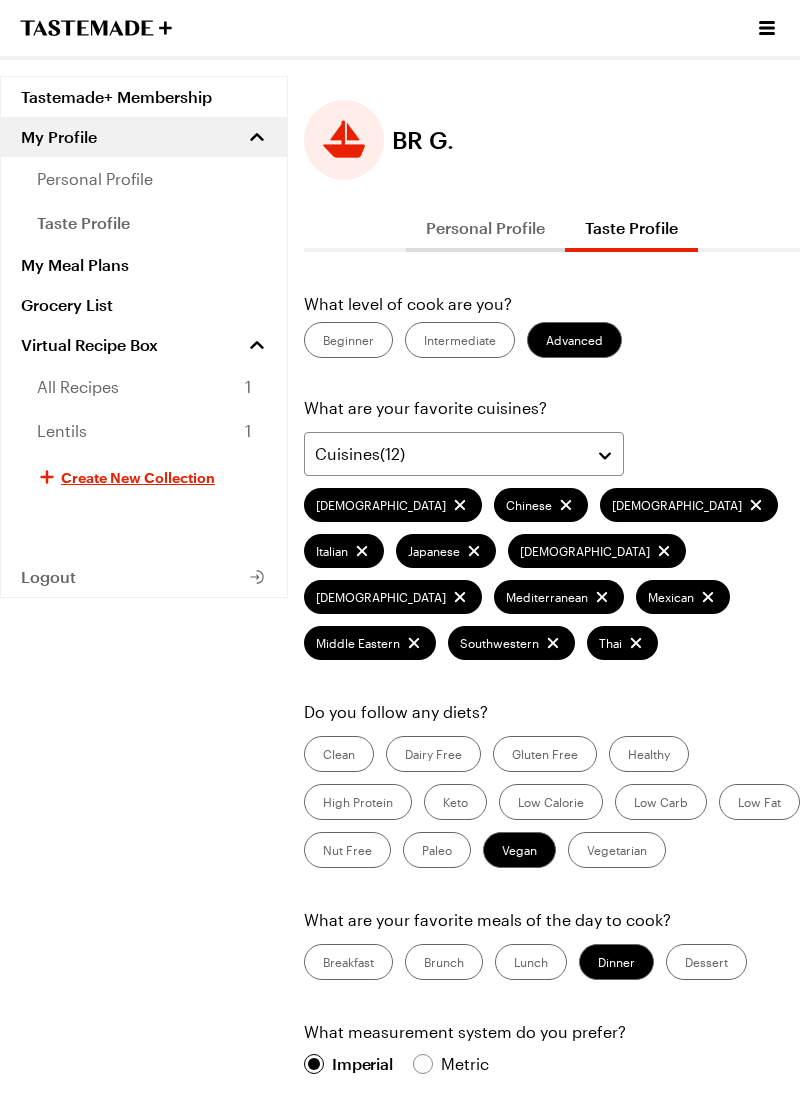 click on "Personal Profile" at bounding box center (485, 228) 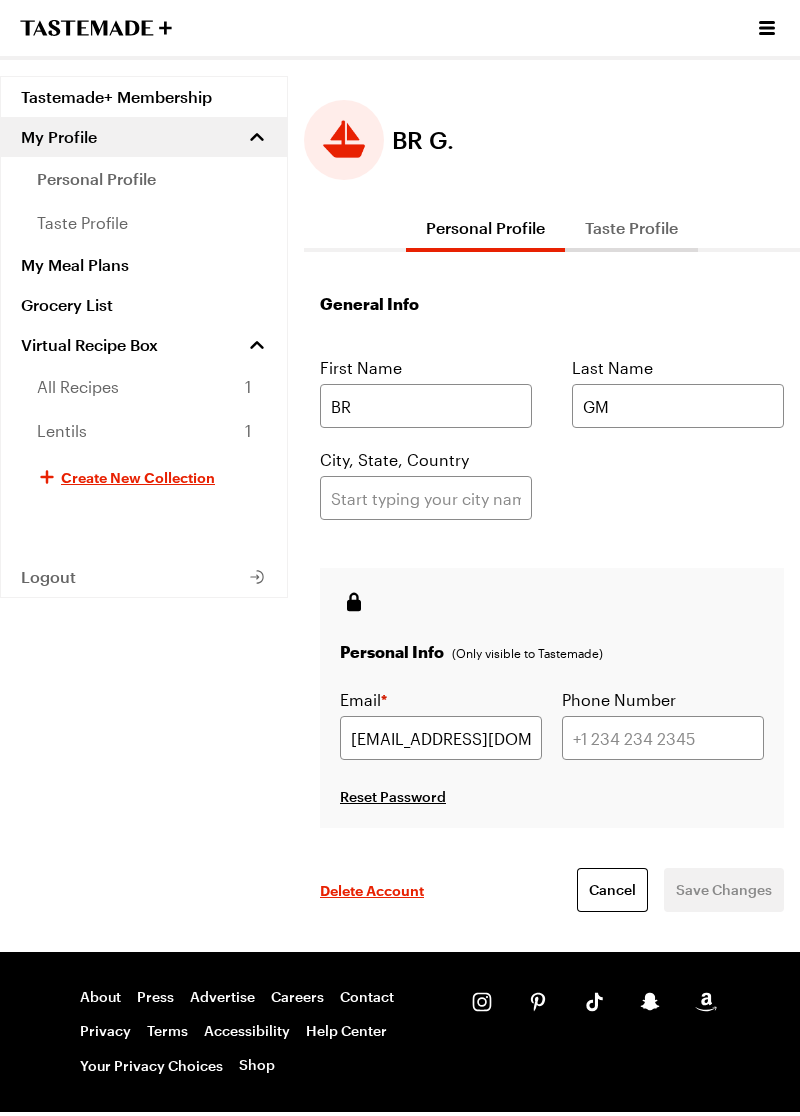 click 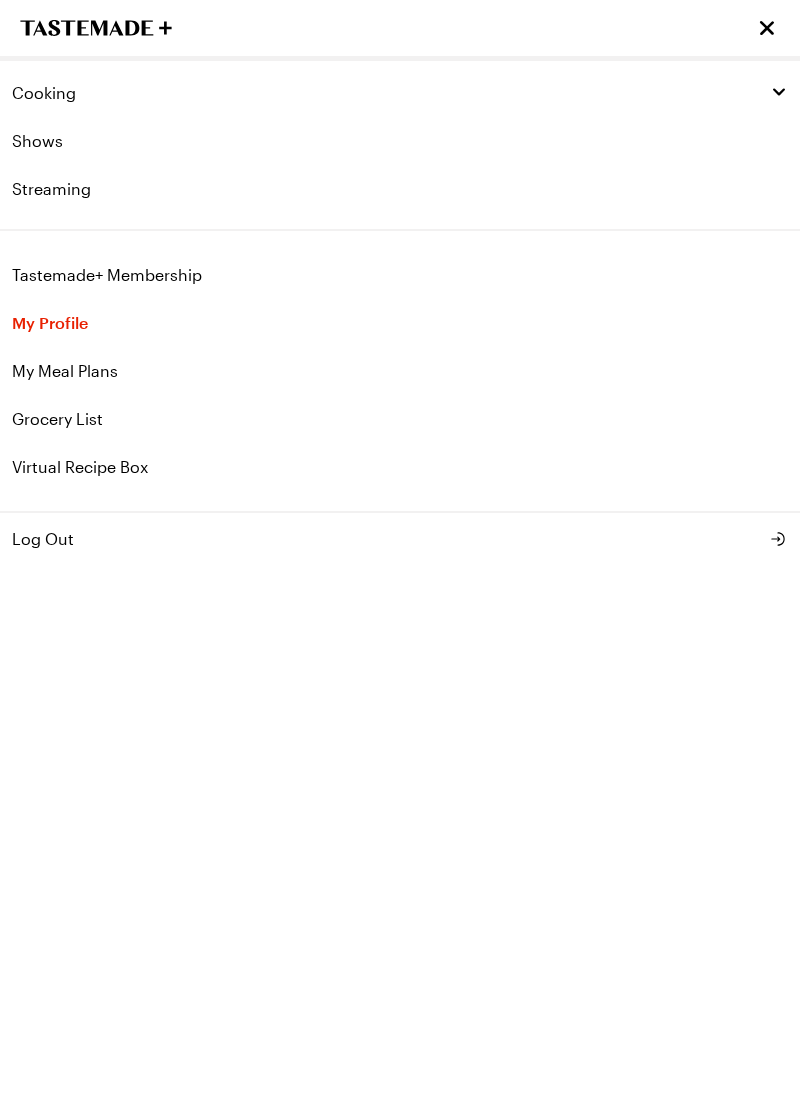 click on "Tastemade+ Membership" at bounding box center (400, 275) 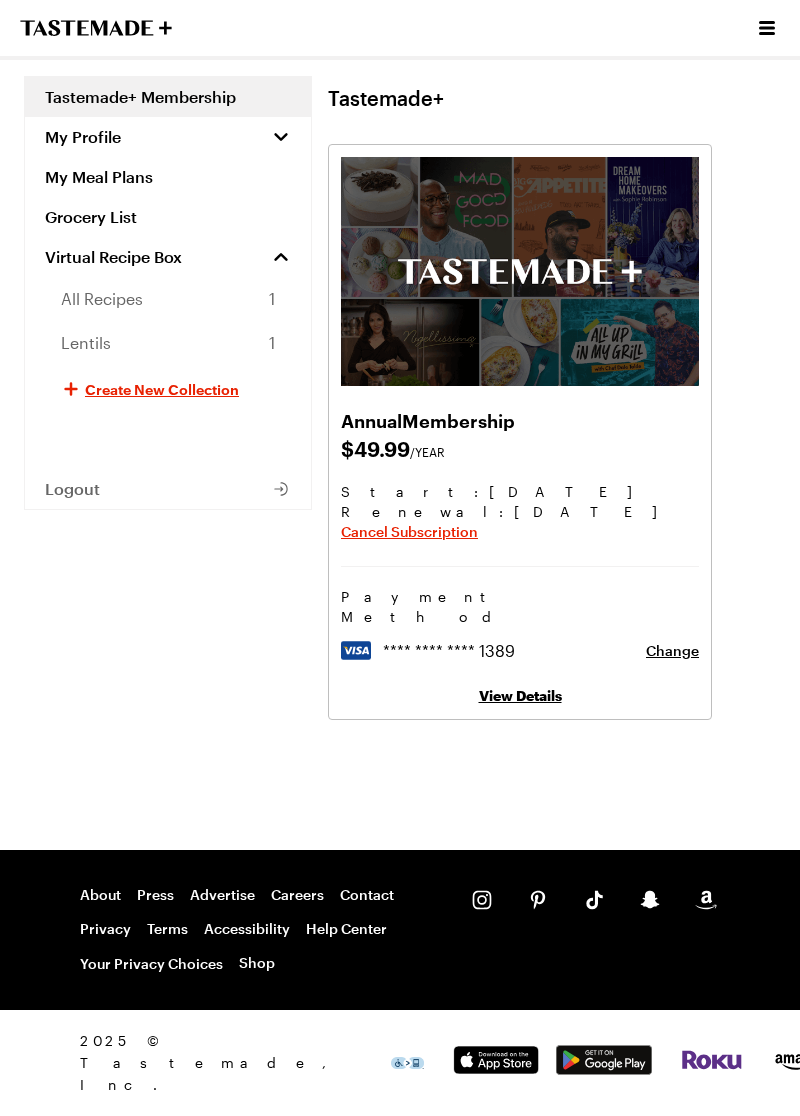 click on "Grocery List" at bounding box center [168, 217] 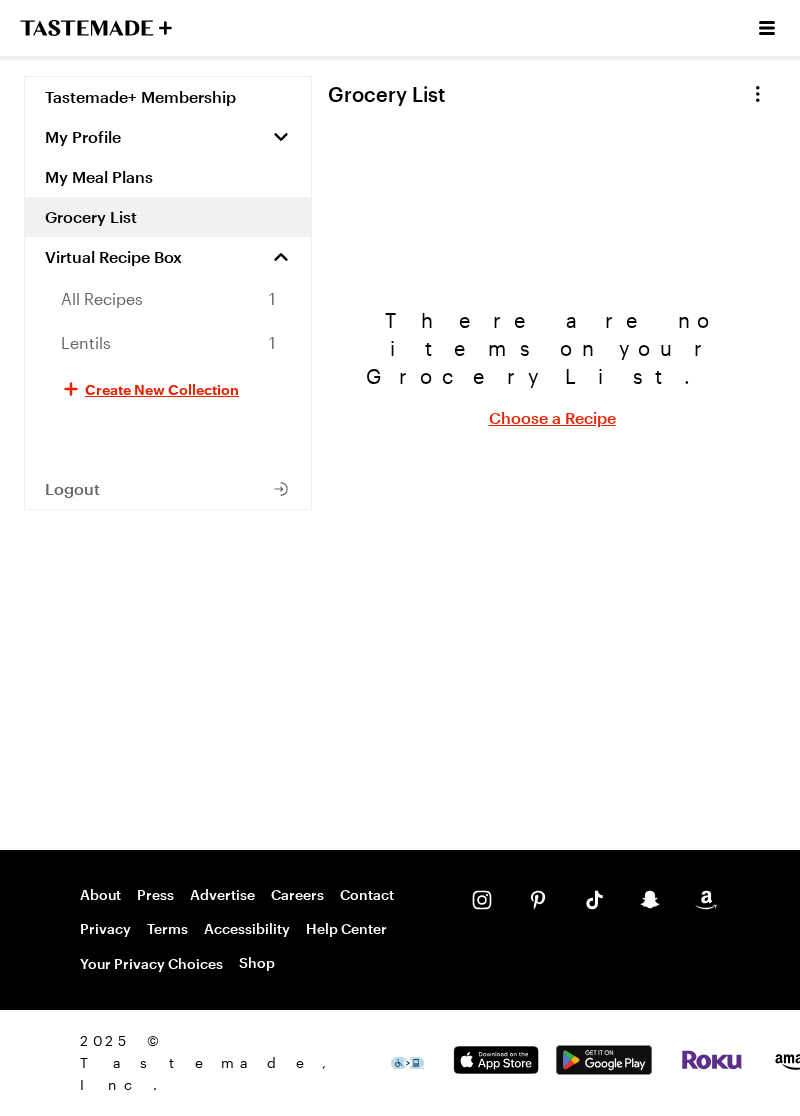 click on "My Profile" at bounding box center (83, 137) 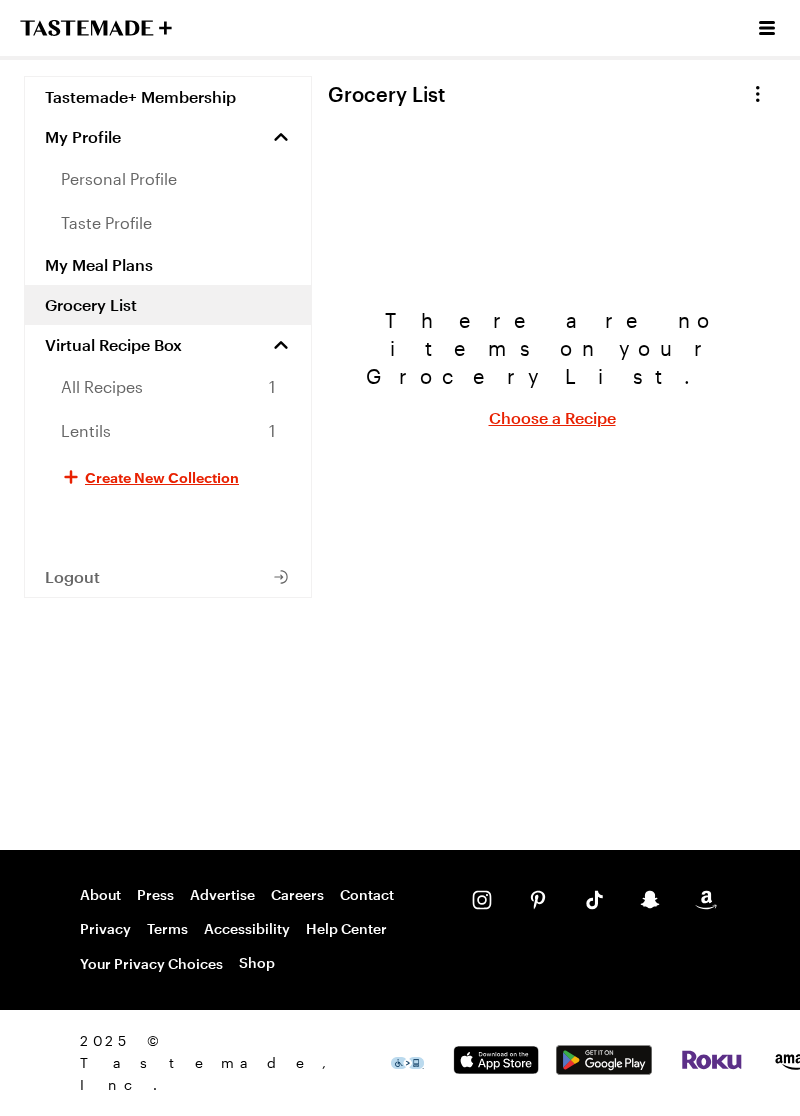 click on "My Meal Plans" at bounding box center [168, 265] 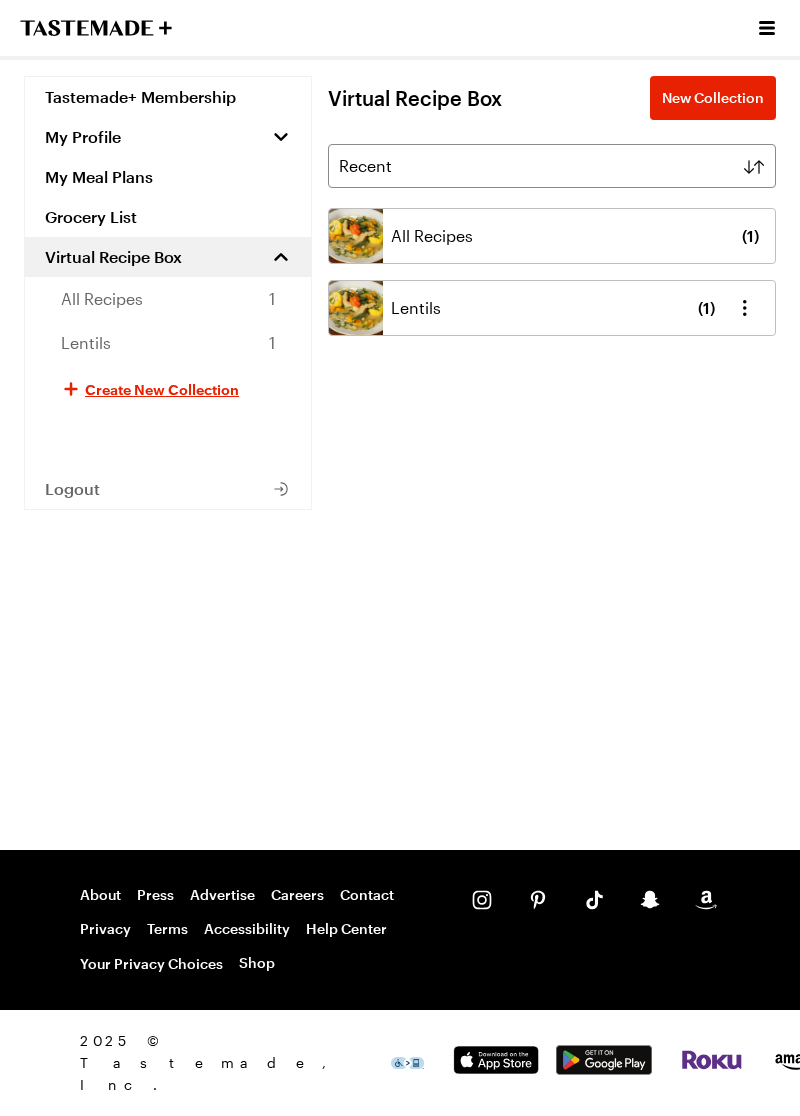 click on "My Meal Plans" at bounding box center (168, 177) 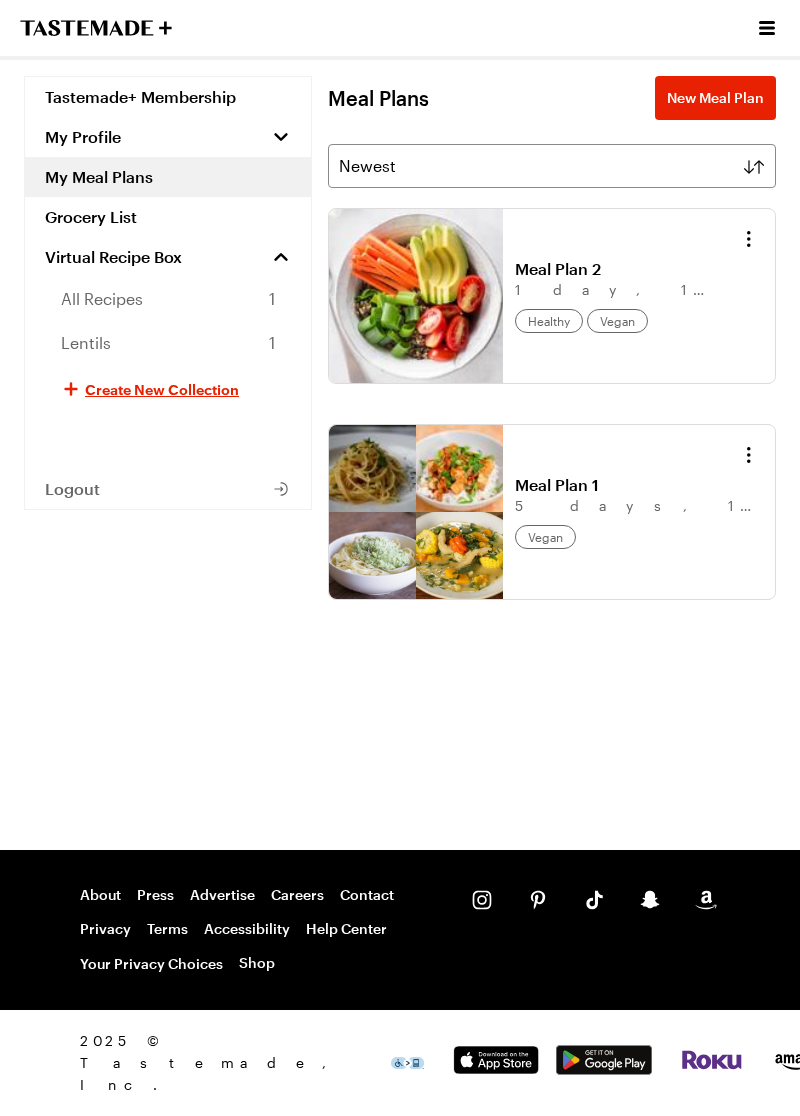 click on "New Meal Plan" at bounding box center [715, 98] 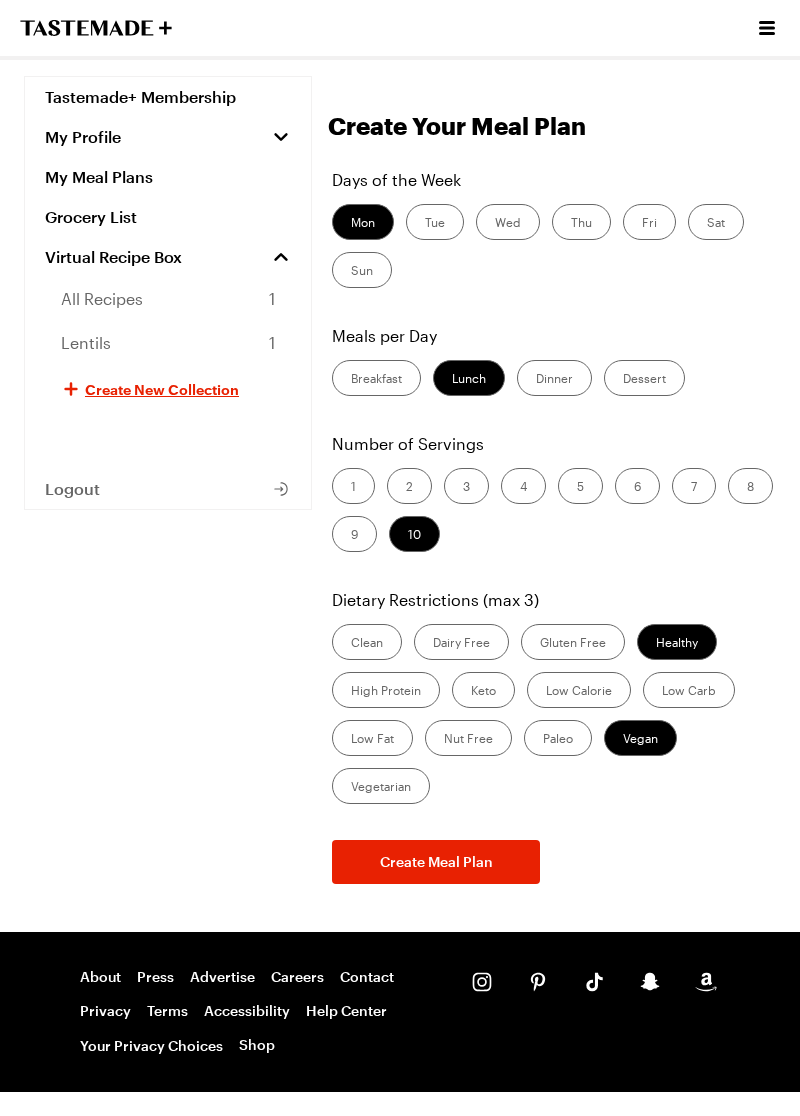 click on "Tue" at bounding box center (435, 222) 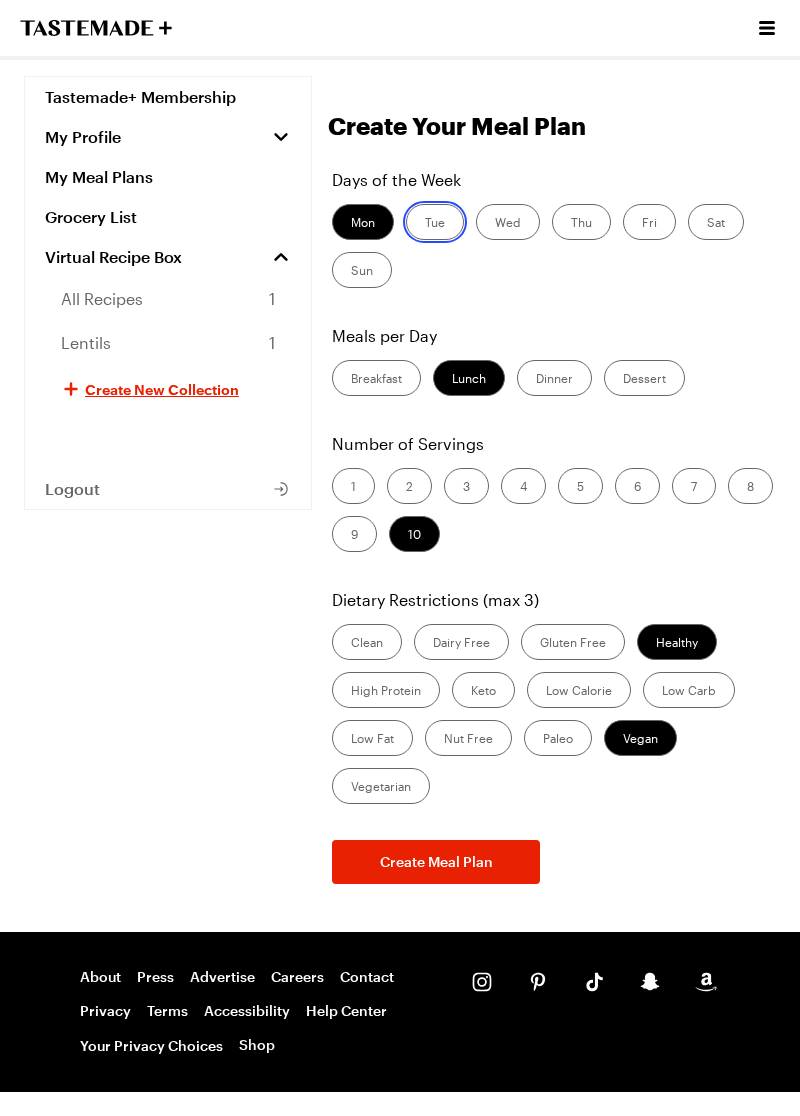 click on "Tue" at bounding box center (425, 224) 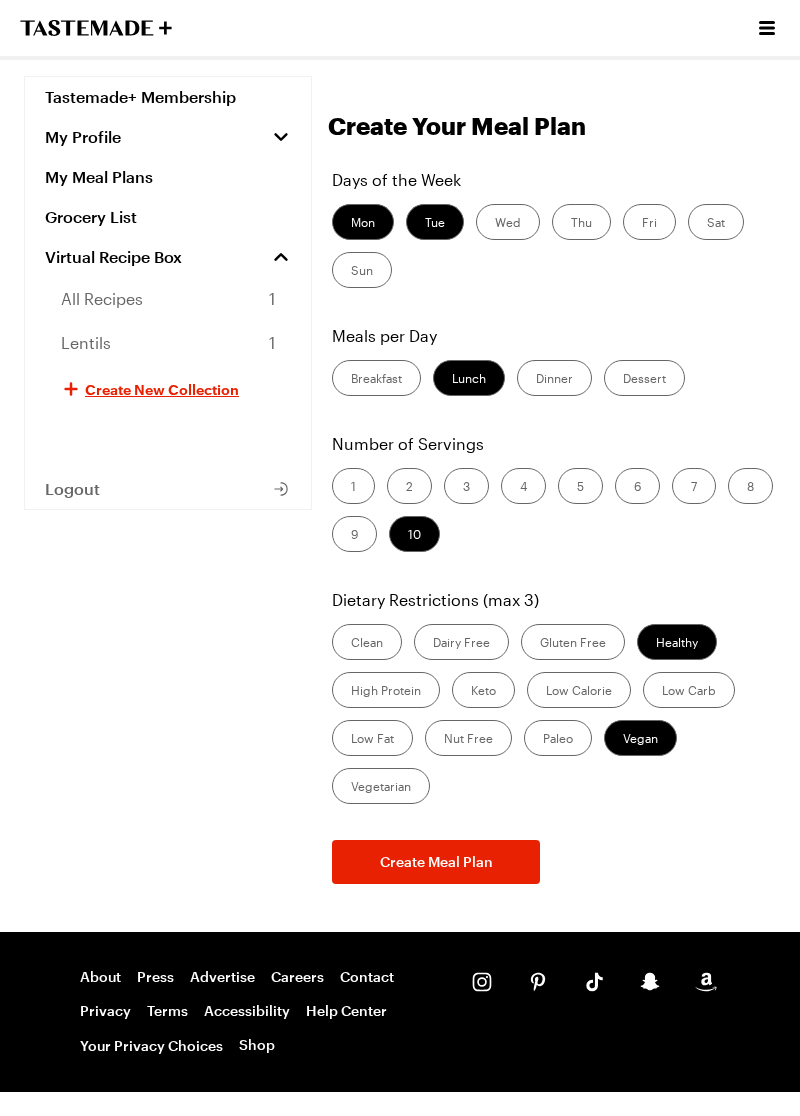 click on "Wed" at bounding box center (508, 222) 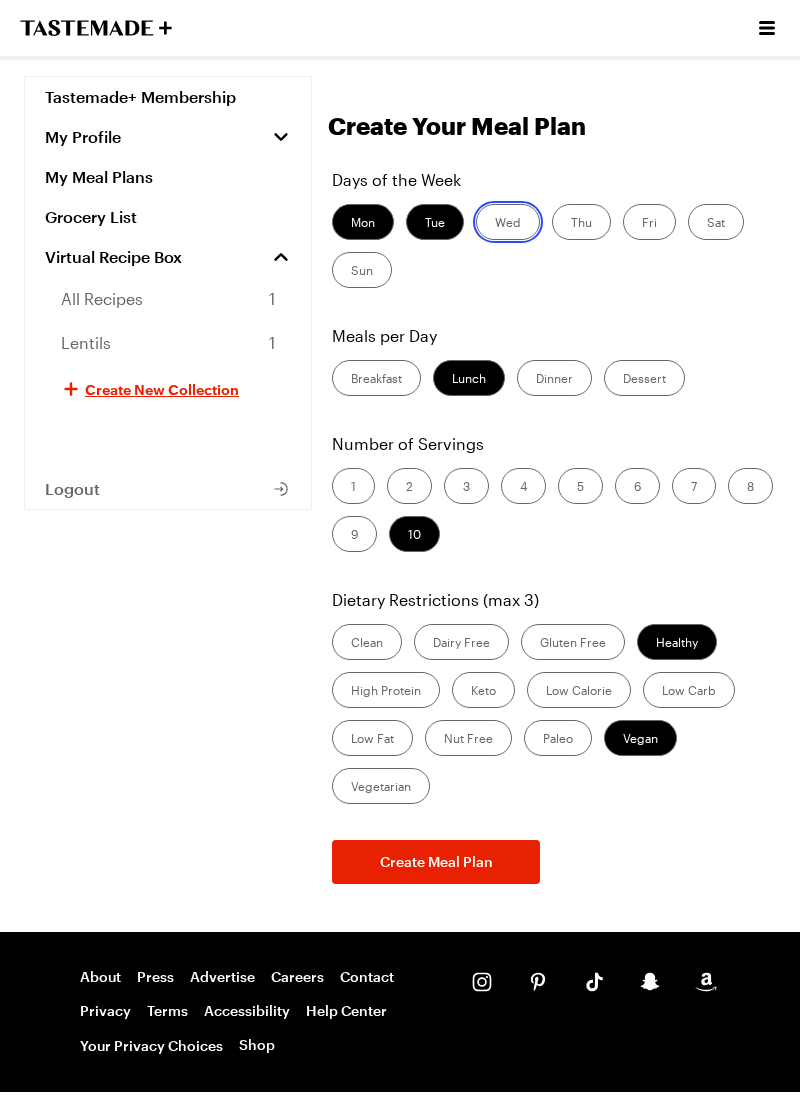 click on "Wed" at bounding box center (495, 224) 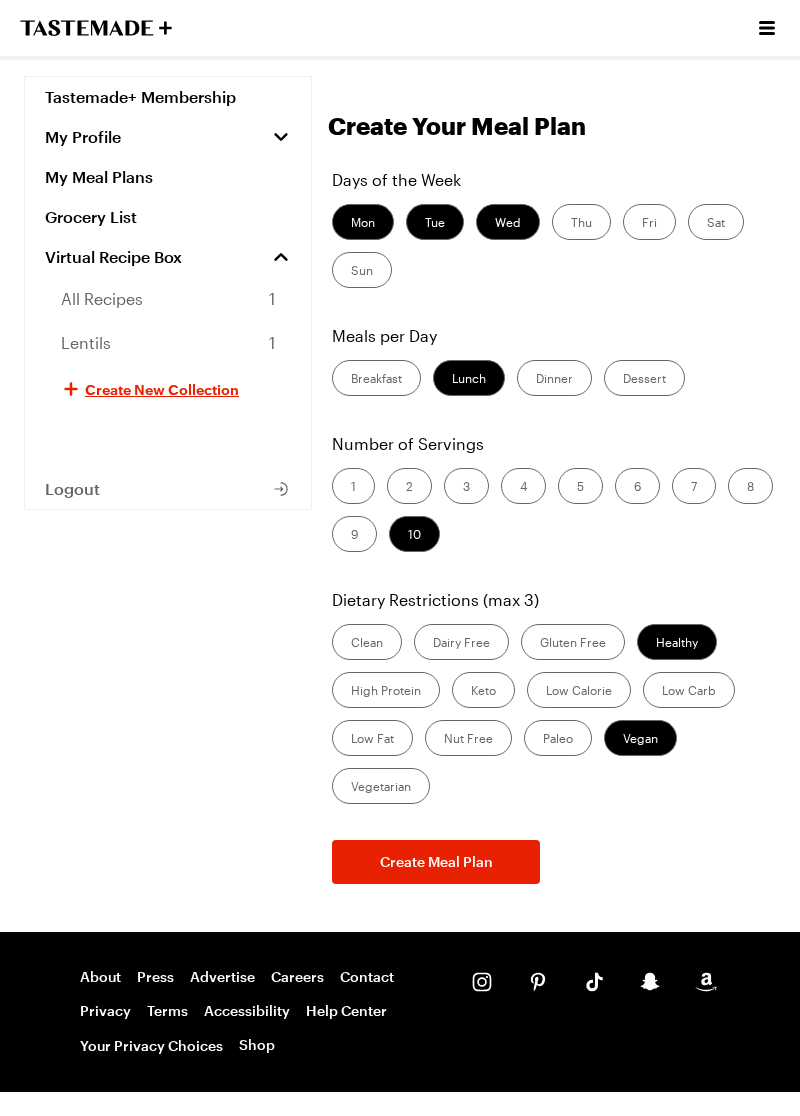 click on "Thu" at bounding box center (581, 222) 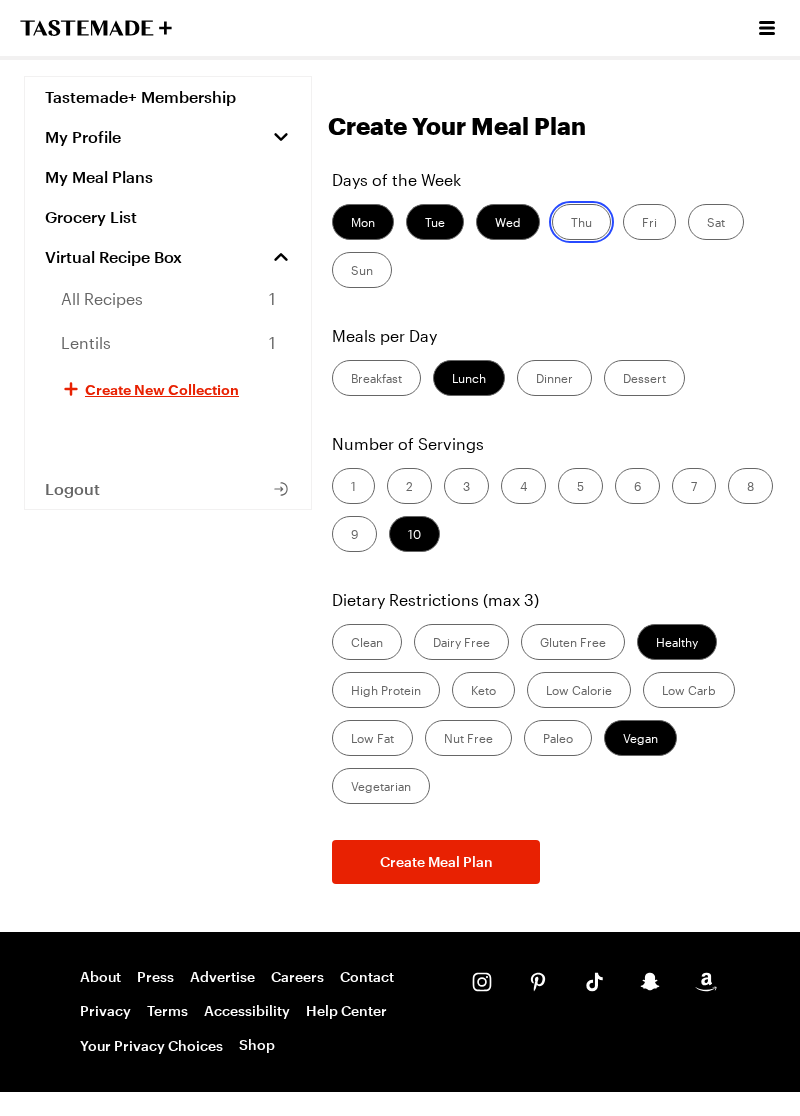 click on "Thu" at bounding box center [571, 224] 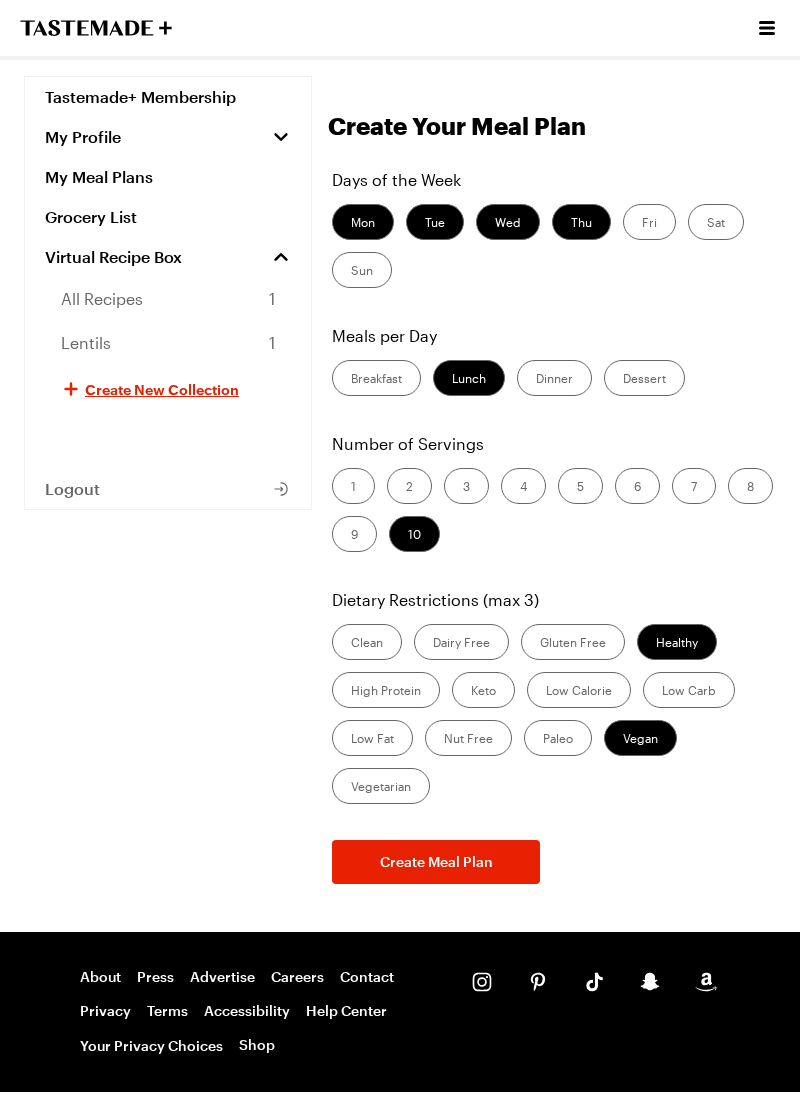 click on "Fri" at bounding box center (649, 222) 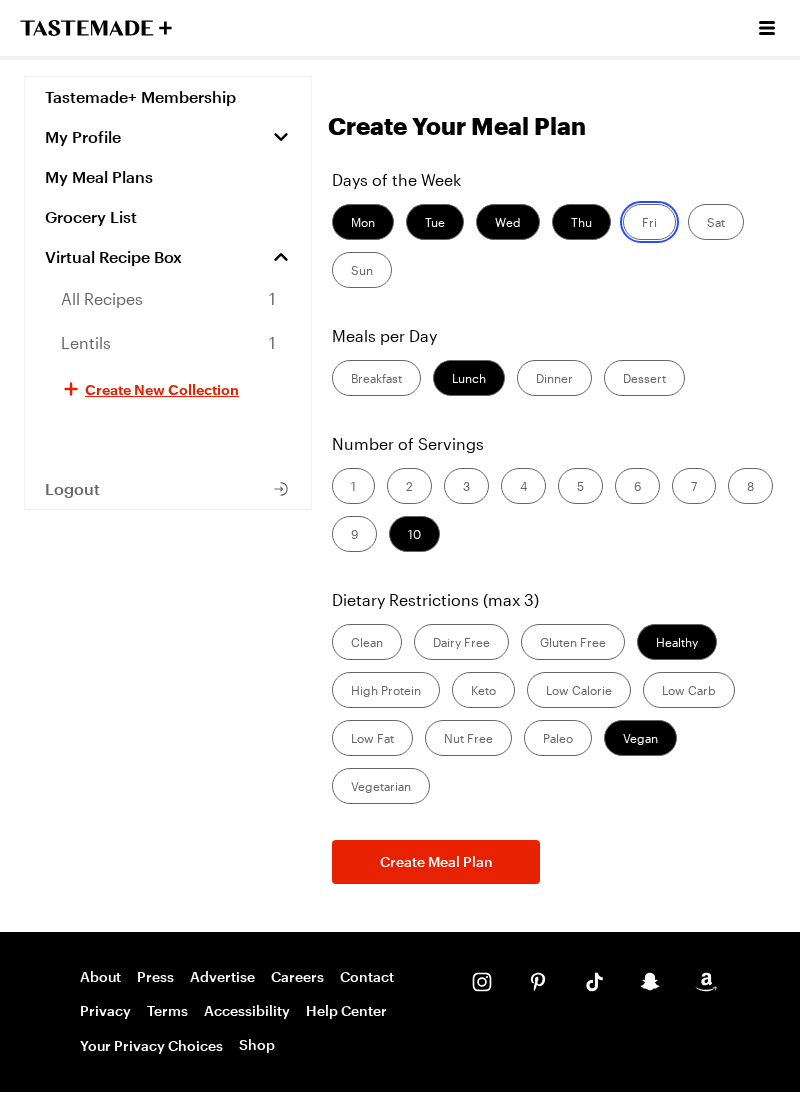 click on "Fri" at bounding box center (642, 224) 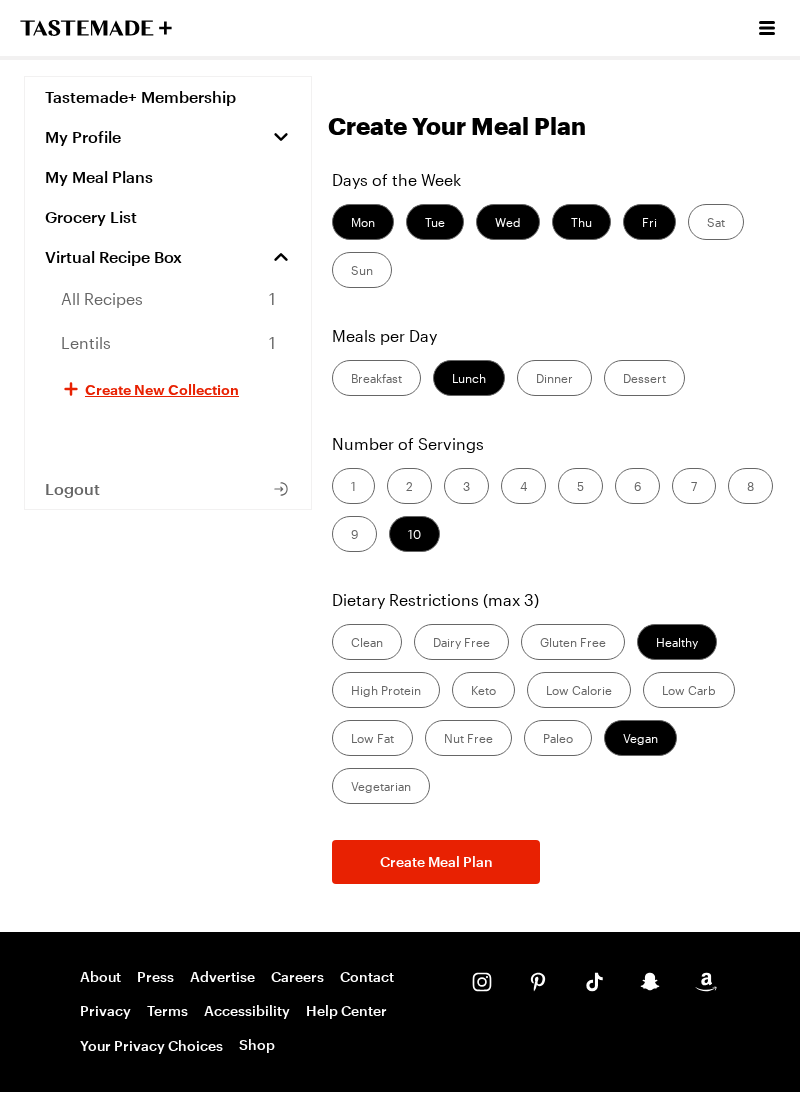click on "Dinner" at bounding box center [554, 378] 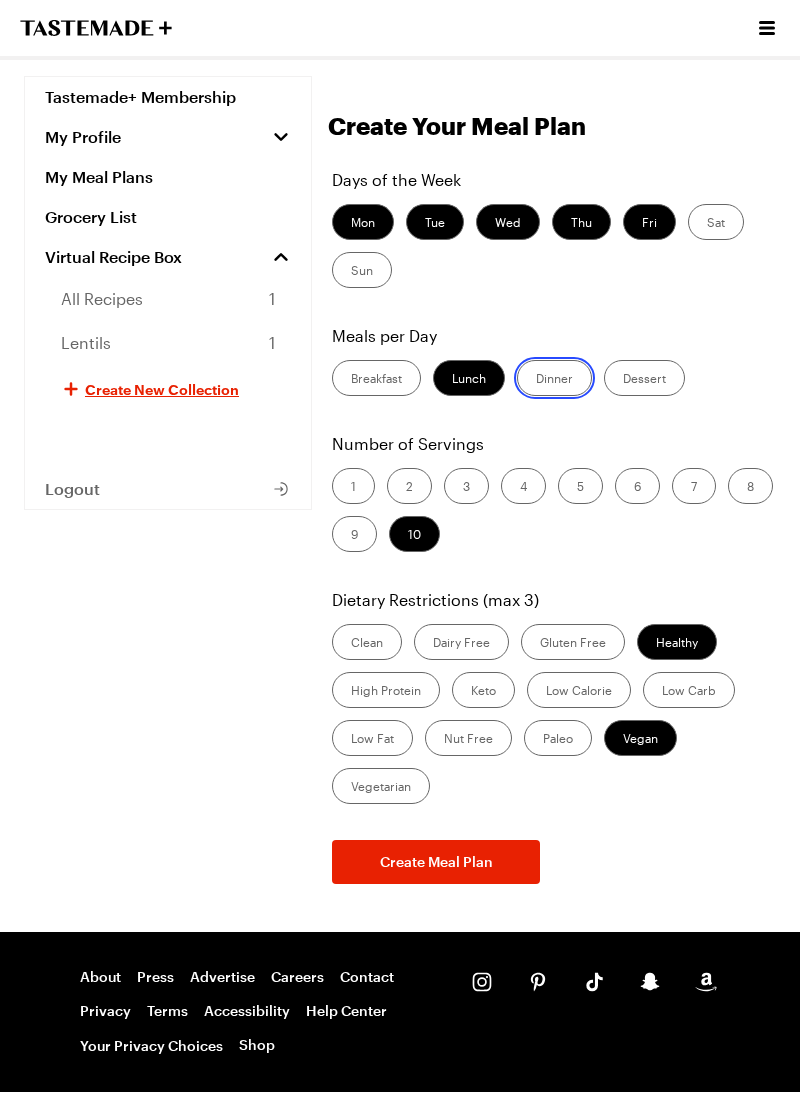 click on "Dinner" at bounding box center [536, 380] 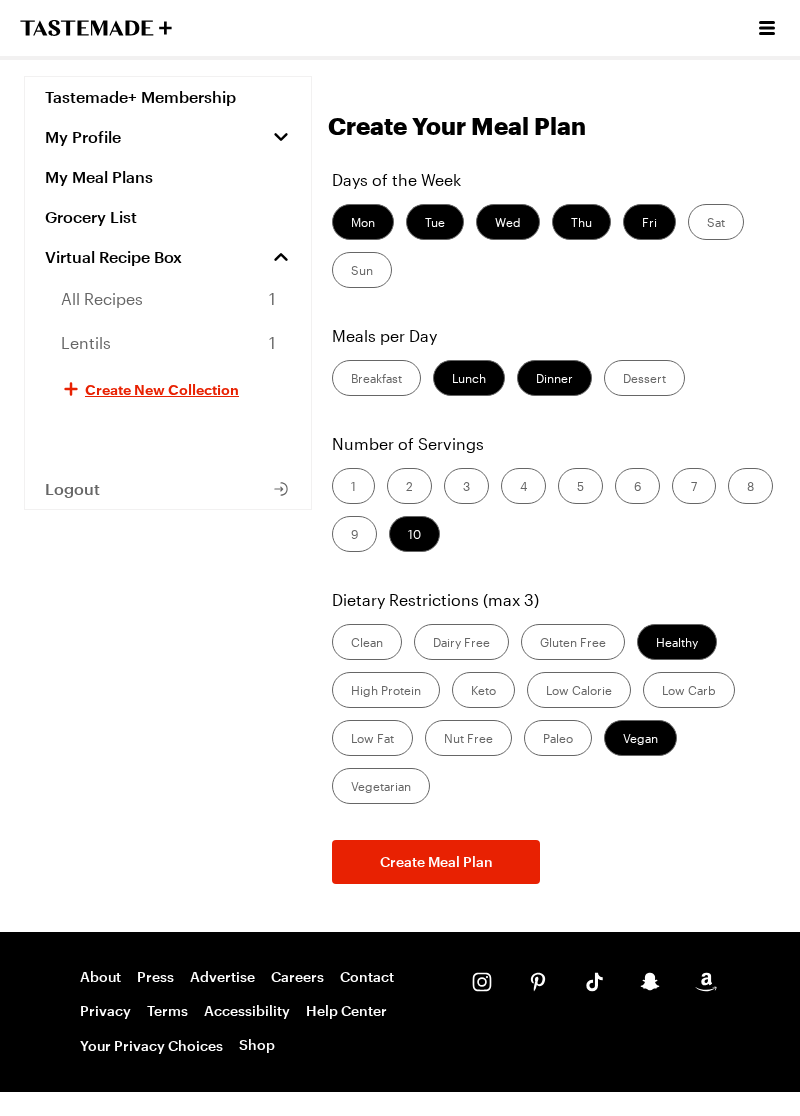 click on "Lunch" at bounding box center (469, 378) 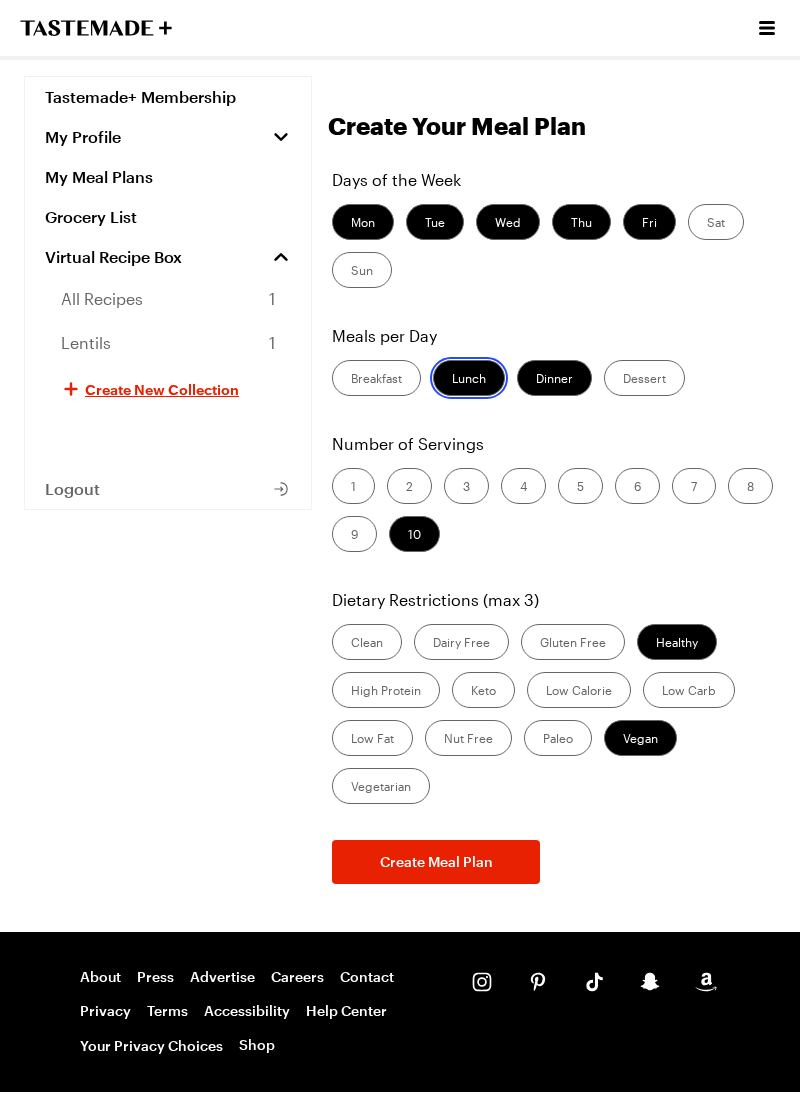 click on "Lunch" at bounding box center [452, 380] 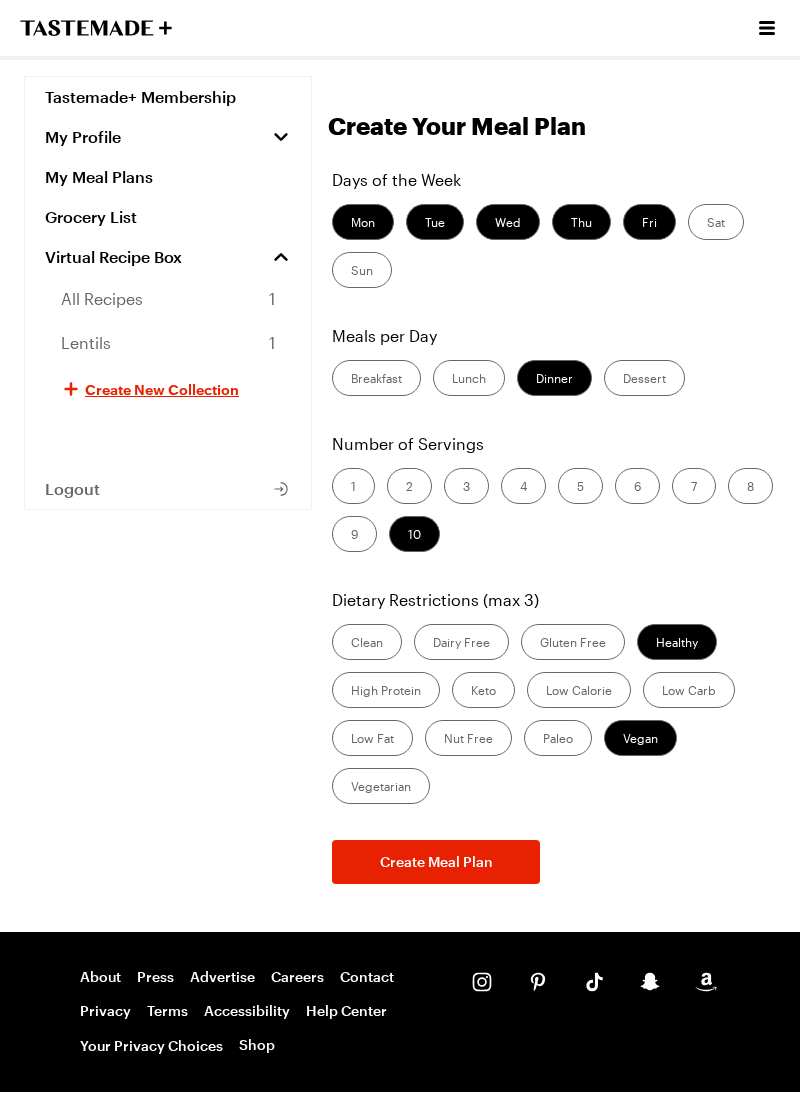 click on "2" at bounding box center (409, 486) 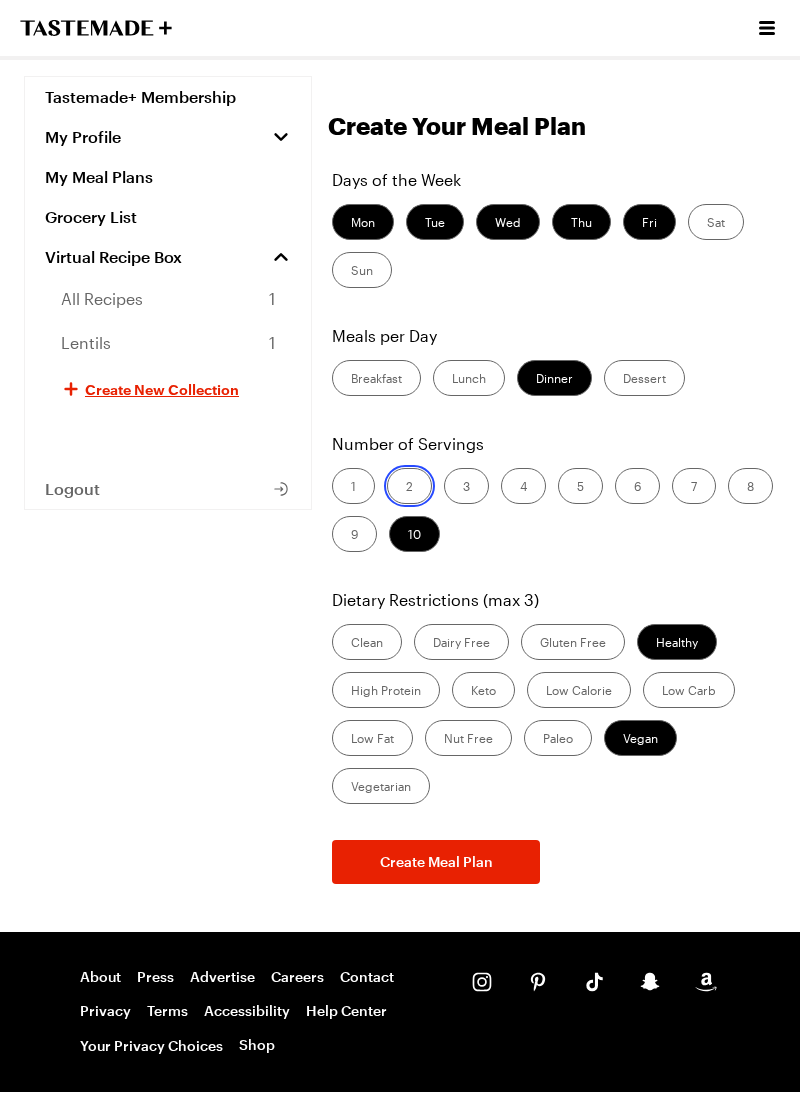 click on "2" at bounding box center (406, 488) 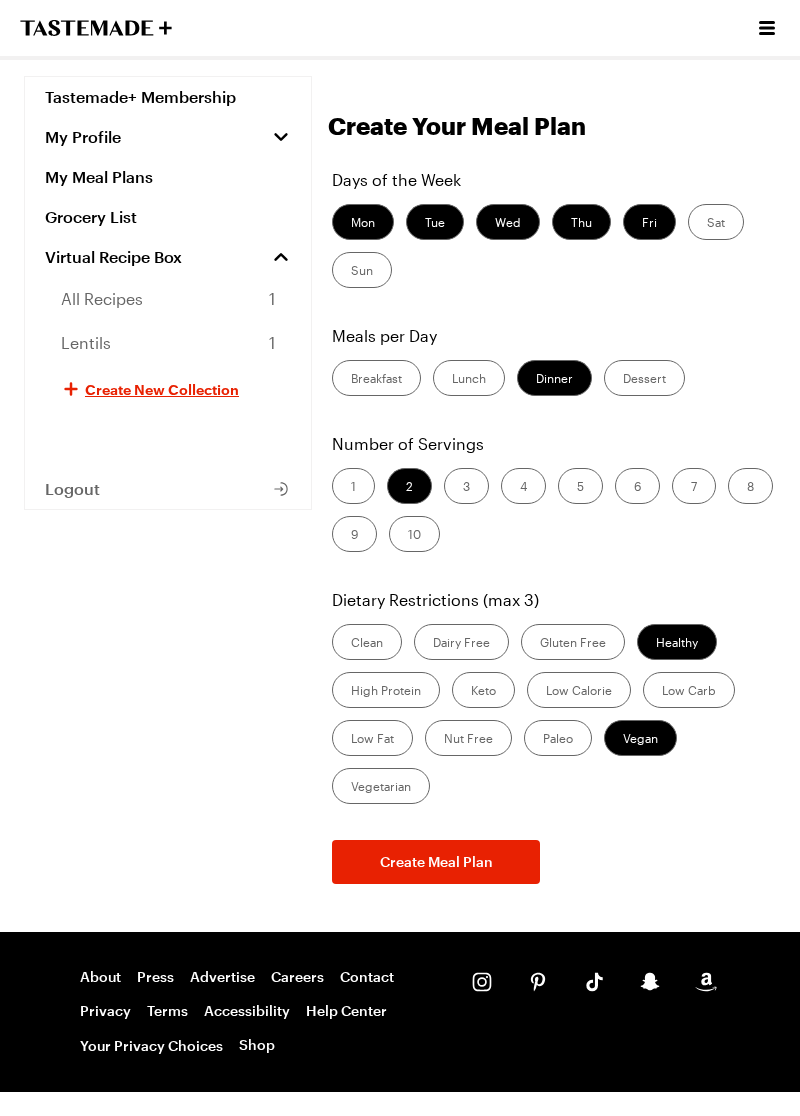 click on "Healthy" at bounding box center (677, 642) 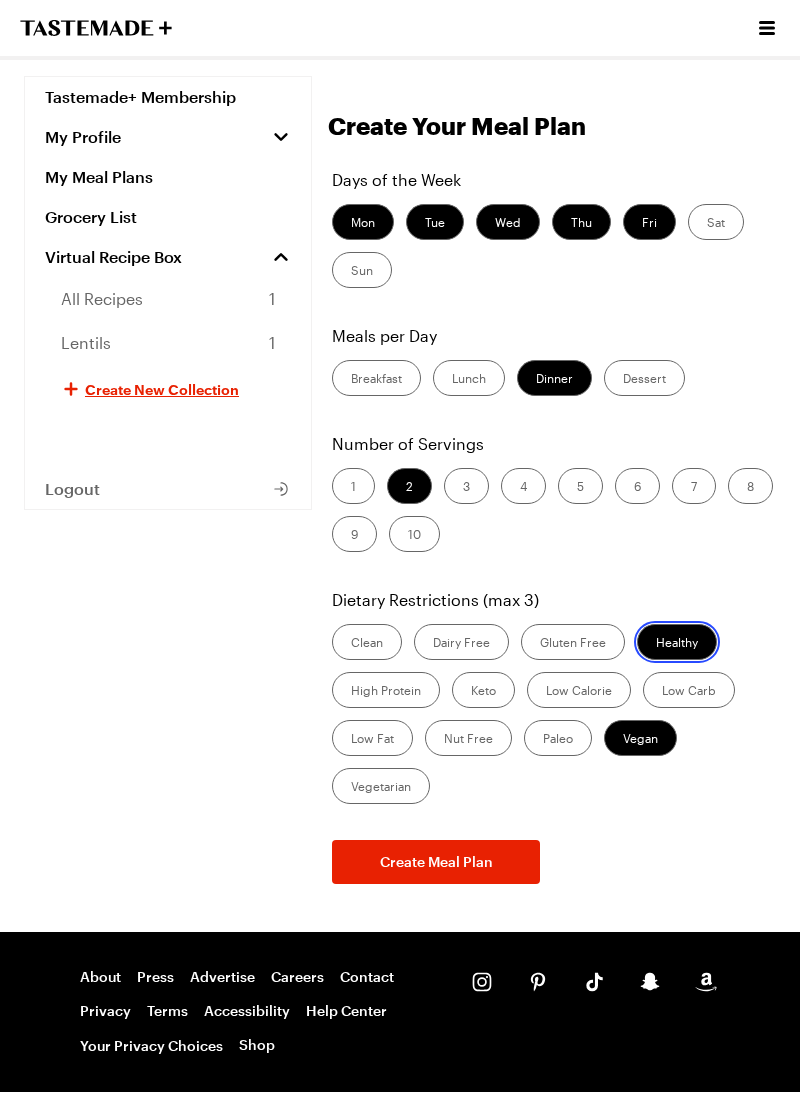 click on "Healthy" at bounding box center (656, 644) 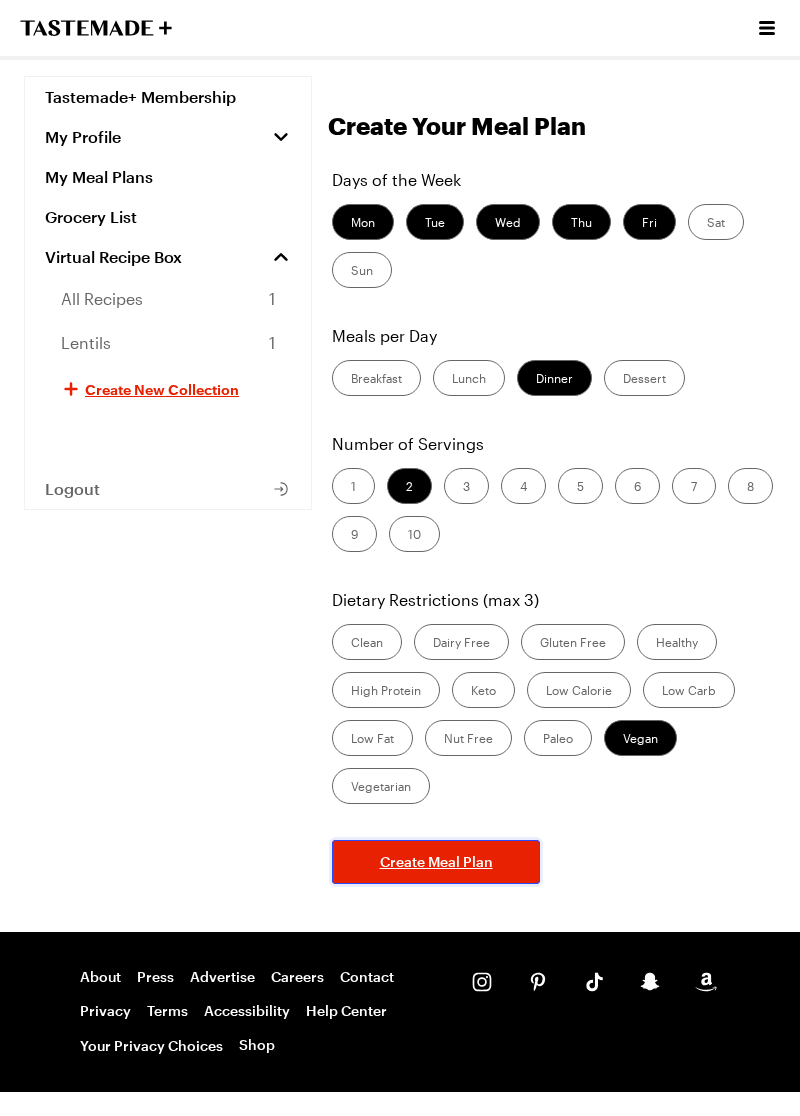 click on "Create Meal Plan" at bounding box center [436, 862] 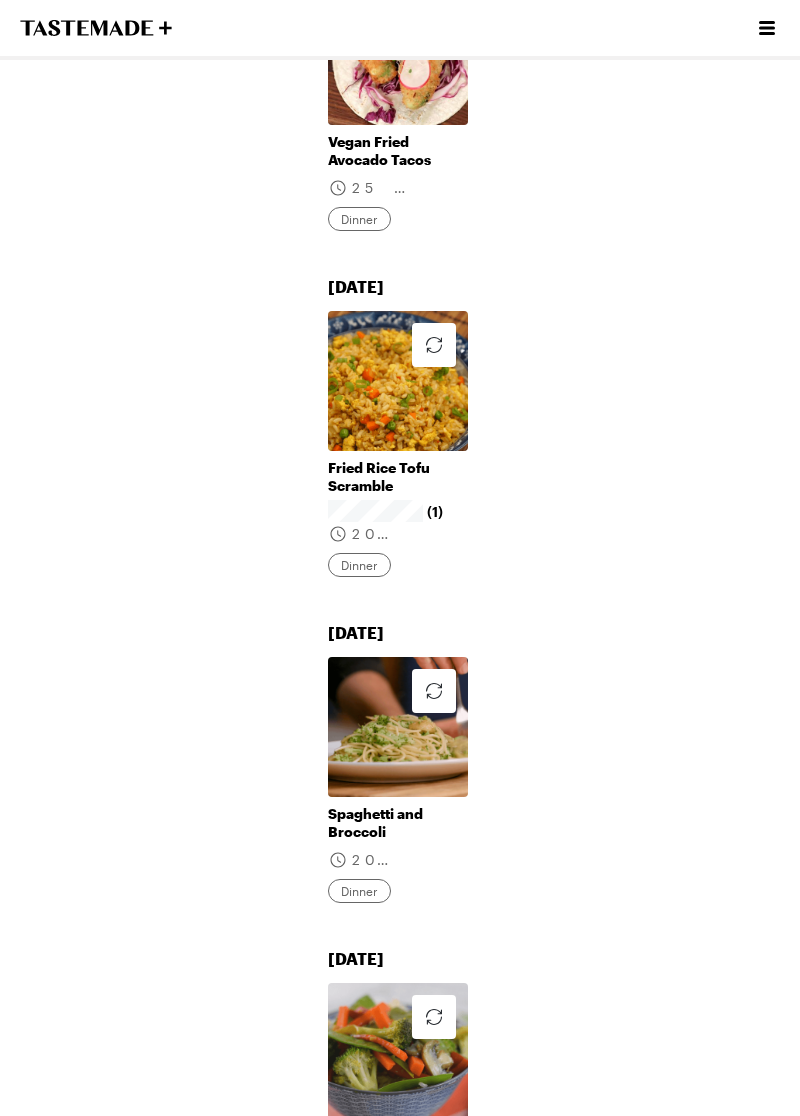 scroll, scrollTop: 853, scrollLeft: 0, axis: vertical 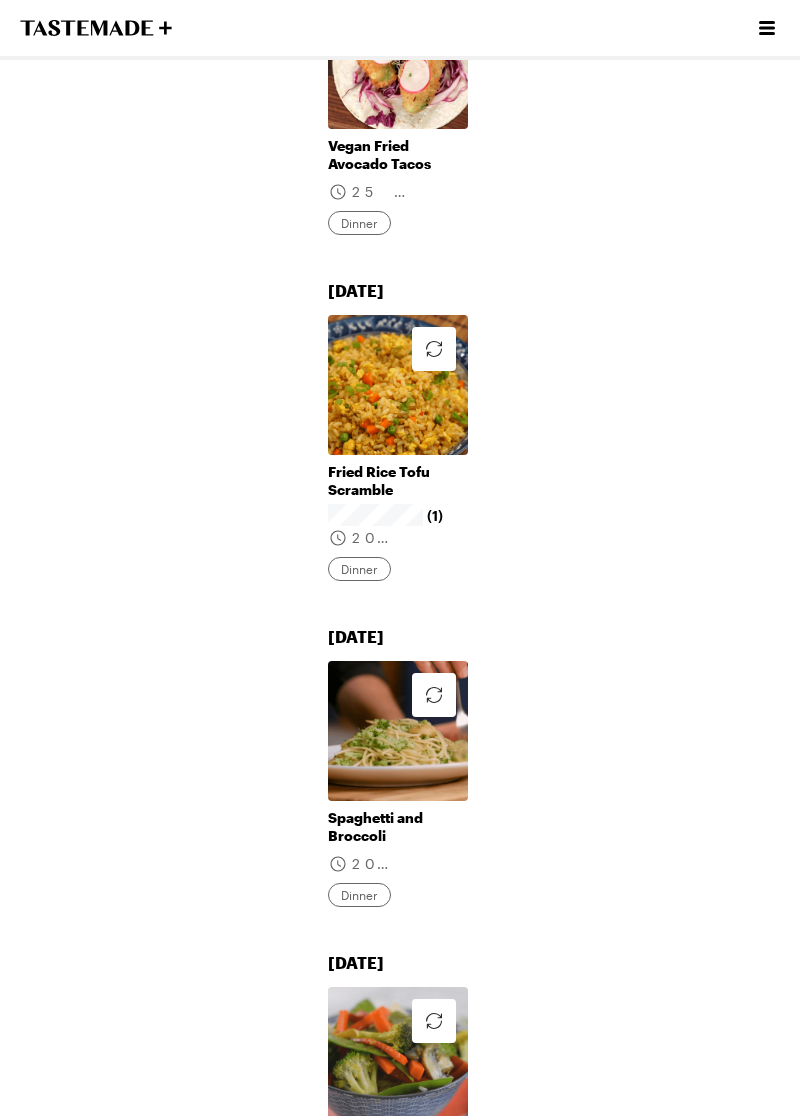click on "Spaghetti and Broccoli" at bounding box center [398, 827] 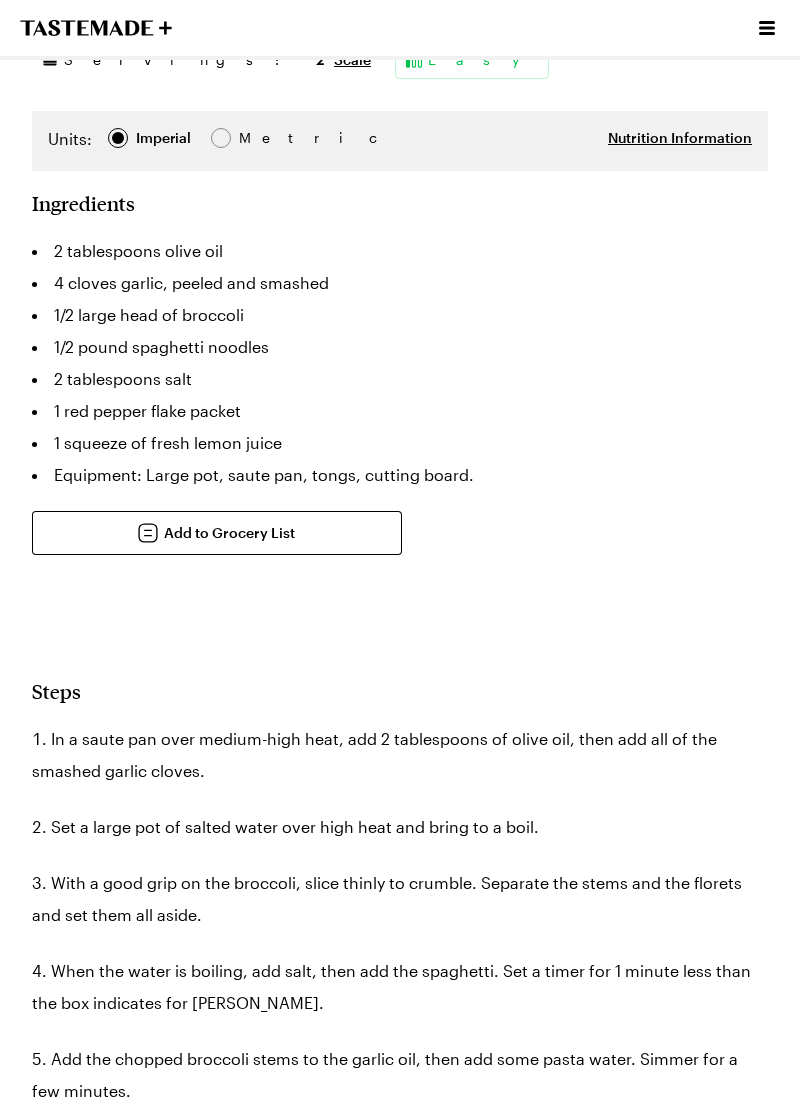 scroll, scrollTop: 0, scrollLeft: 0, axis: both 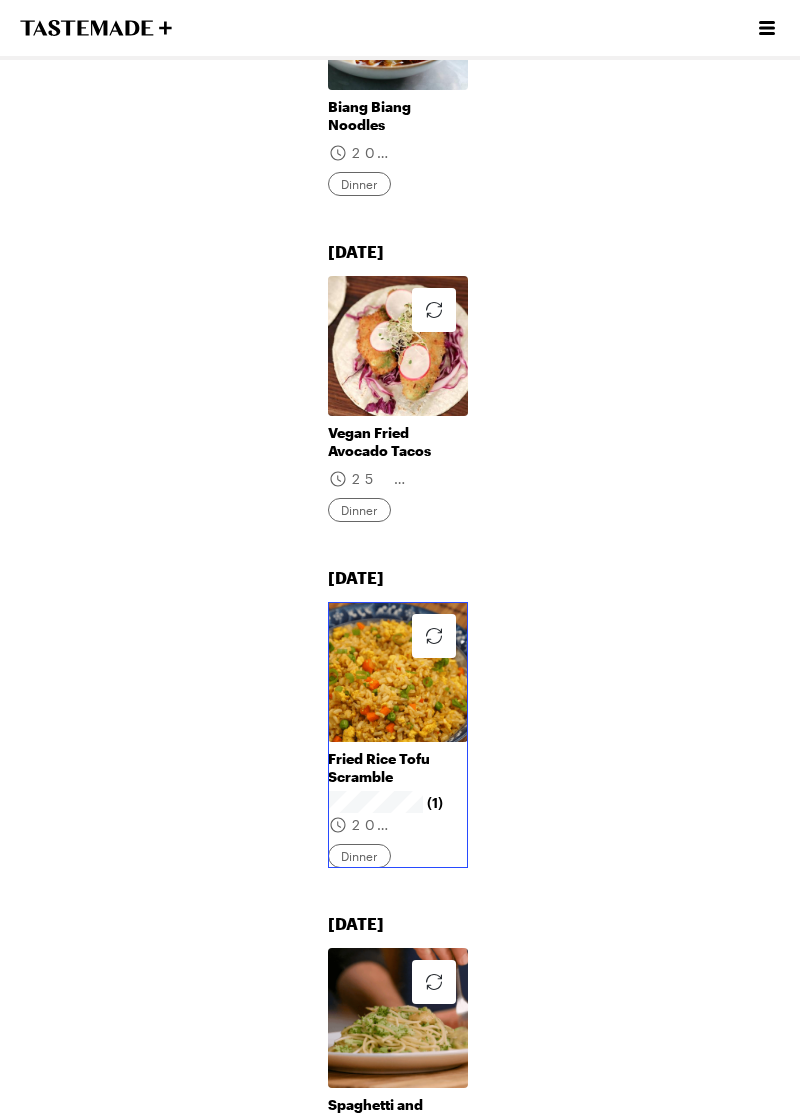 click on "Fried Rice Tofu Scramble" at bounding box center (398, 768) 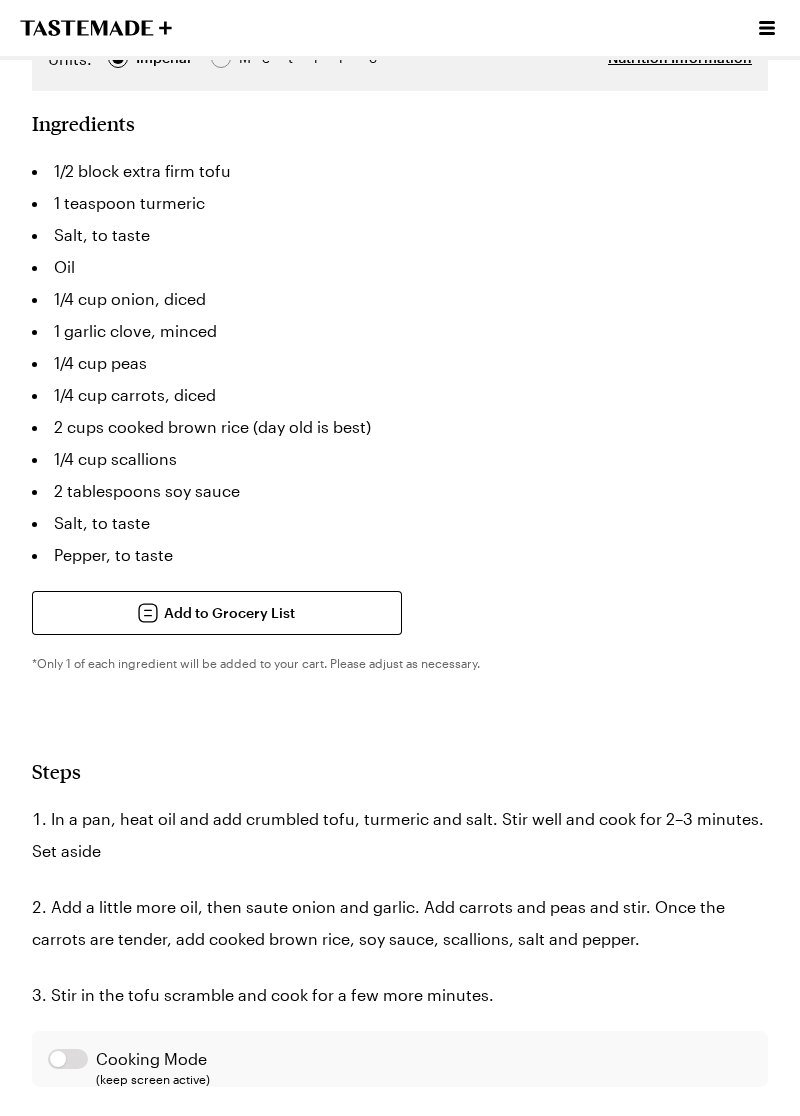 scroll, scrollTop: 1193, scrollLeft: 0, axis: vertical 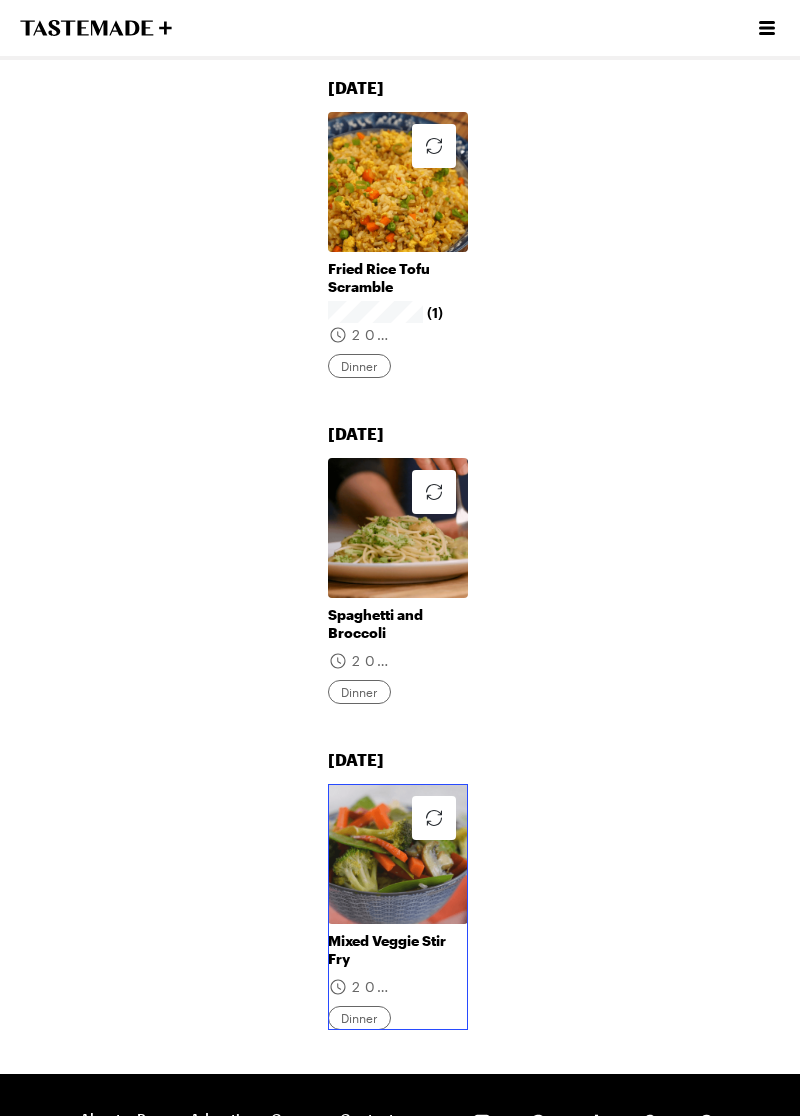 click on "Mixed Veggie Stir Fry" at bounding box center [398, 950] 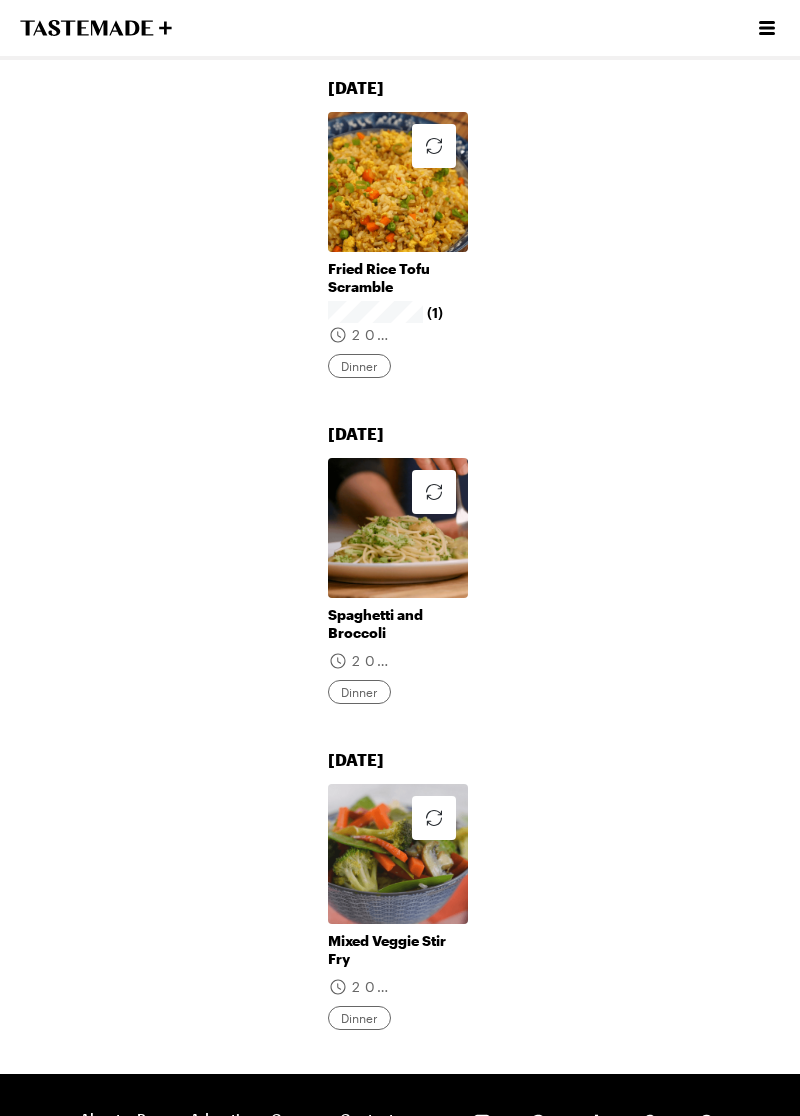 scroll, scrollTop: 0, scrollLeft: 0, axis: both 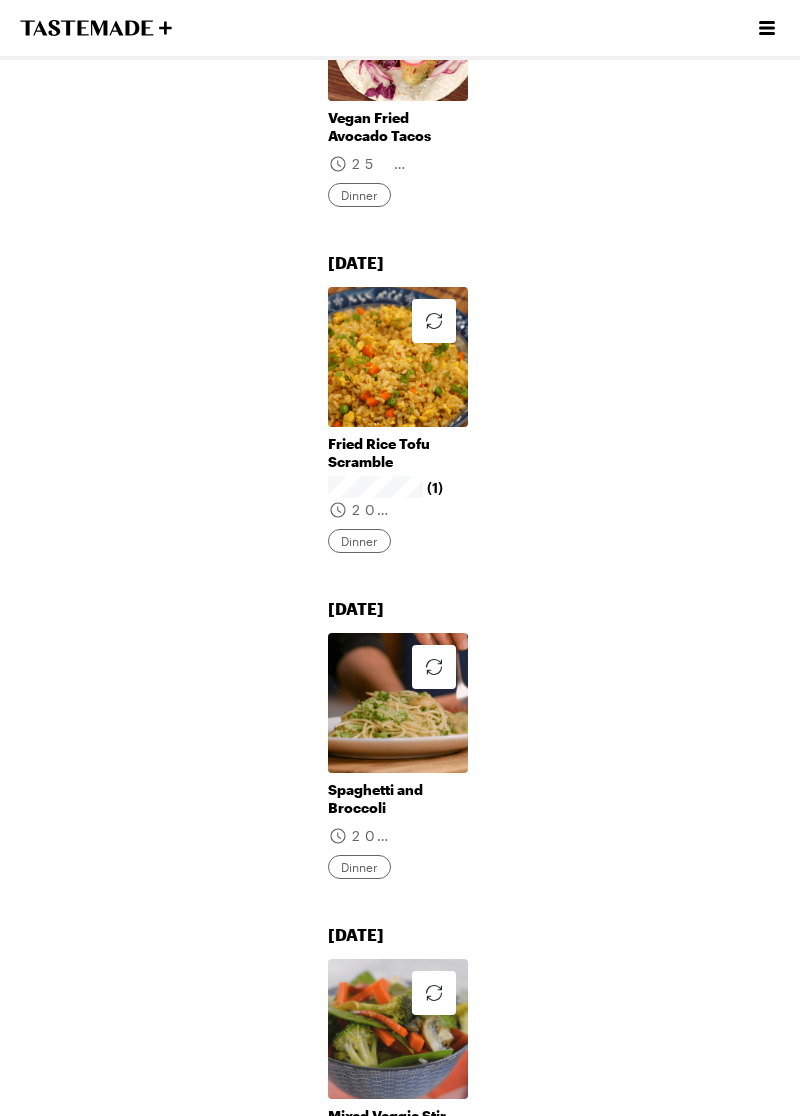 click at bounding box center (434, 993) 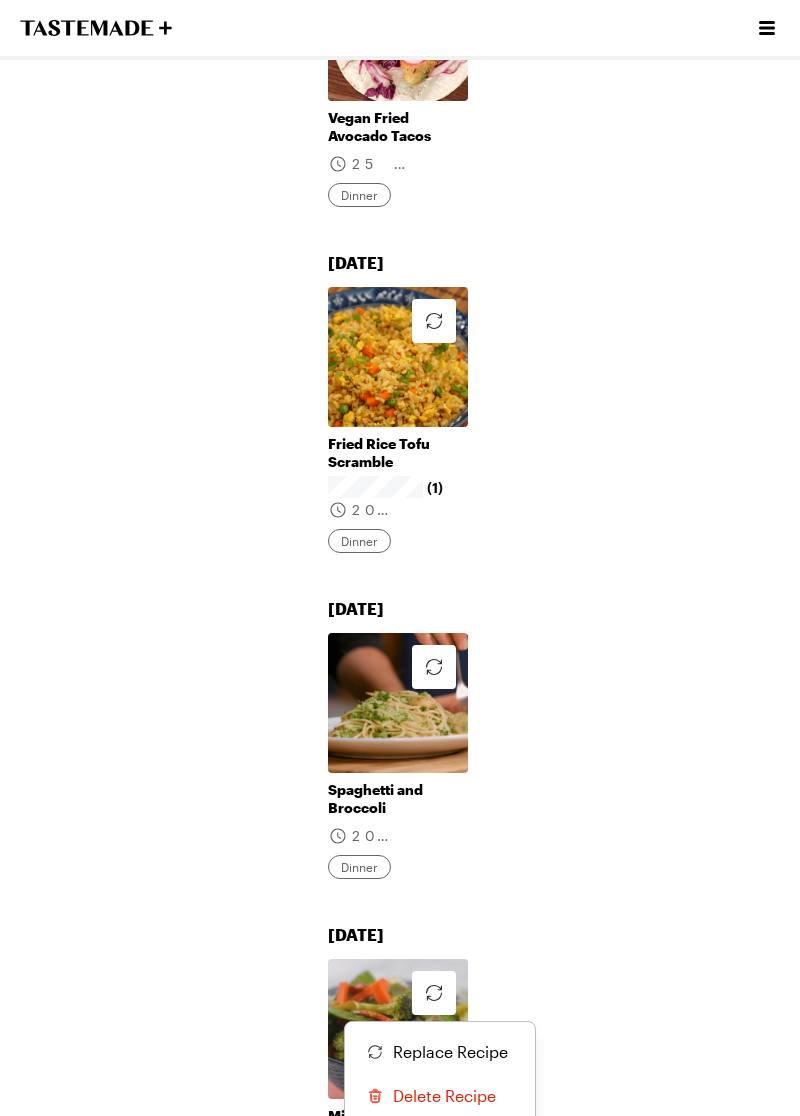 click on "Replace Recipe" at bounding box center [450, 1052] 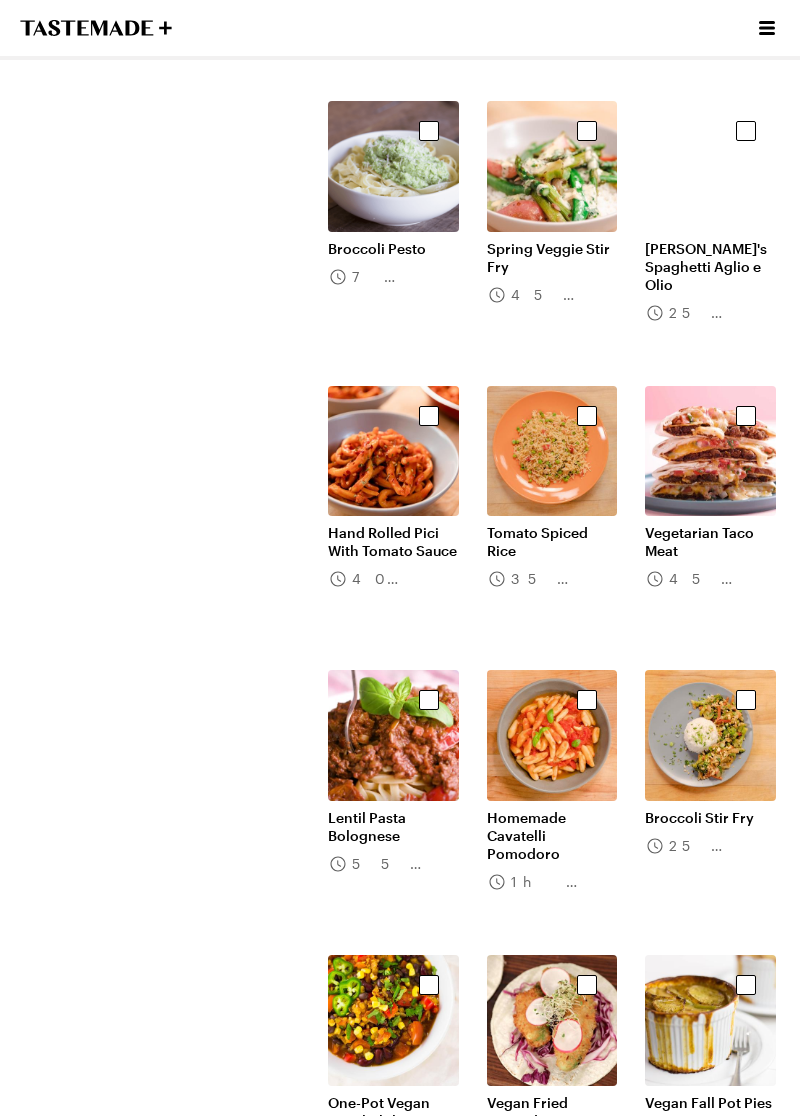 scroll, scrollTop: 1965, scrollLeft: 0, axis: vertical 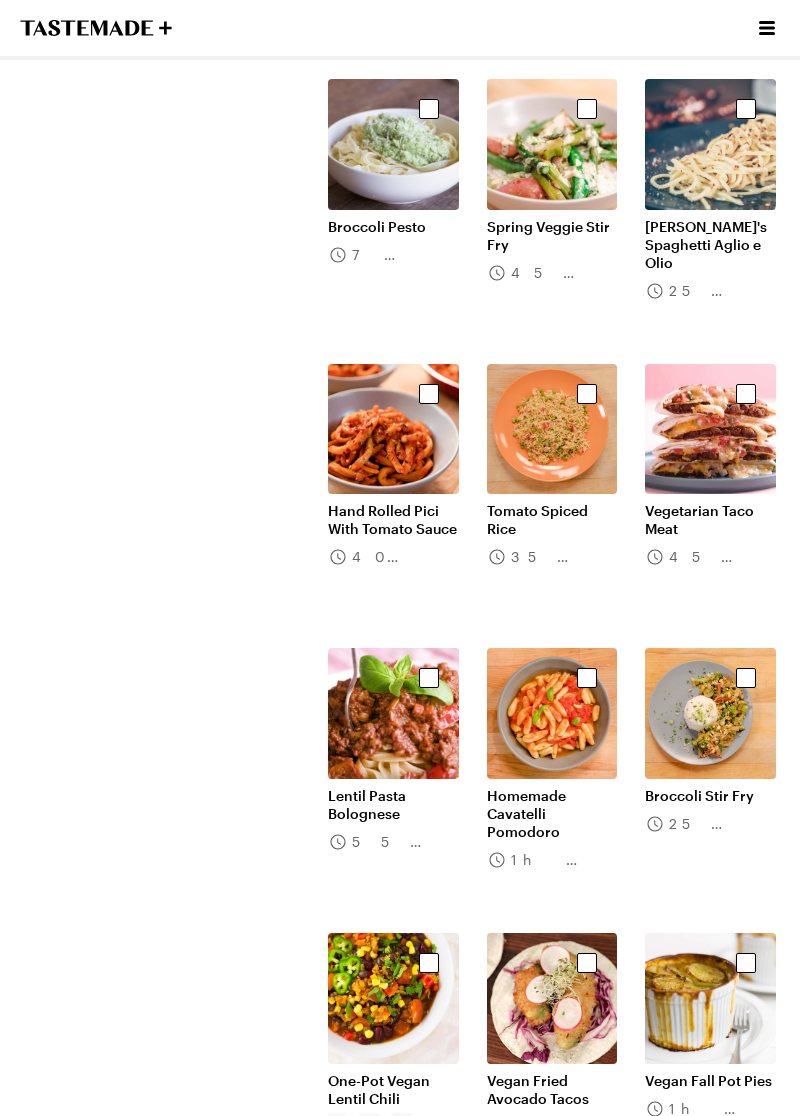 click on "Tastemade+ Membership My Profile My Meal Plans Grocery List Virtual Recipe Box All Recipes 1 Lentils 1 Create New Collection Logout" at bounding box center [168, 257] 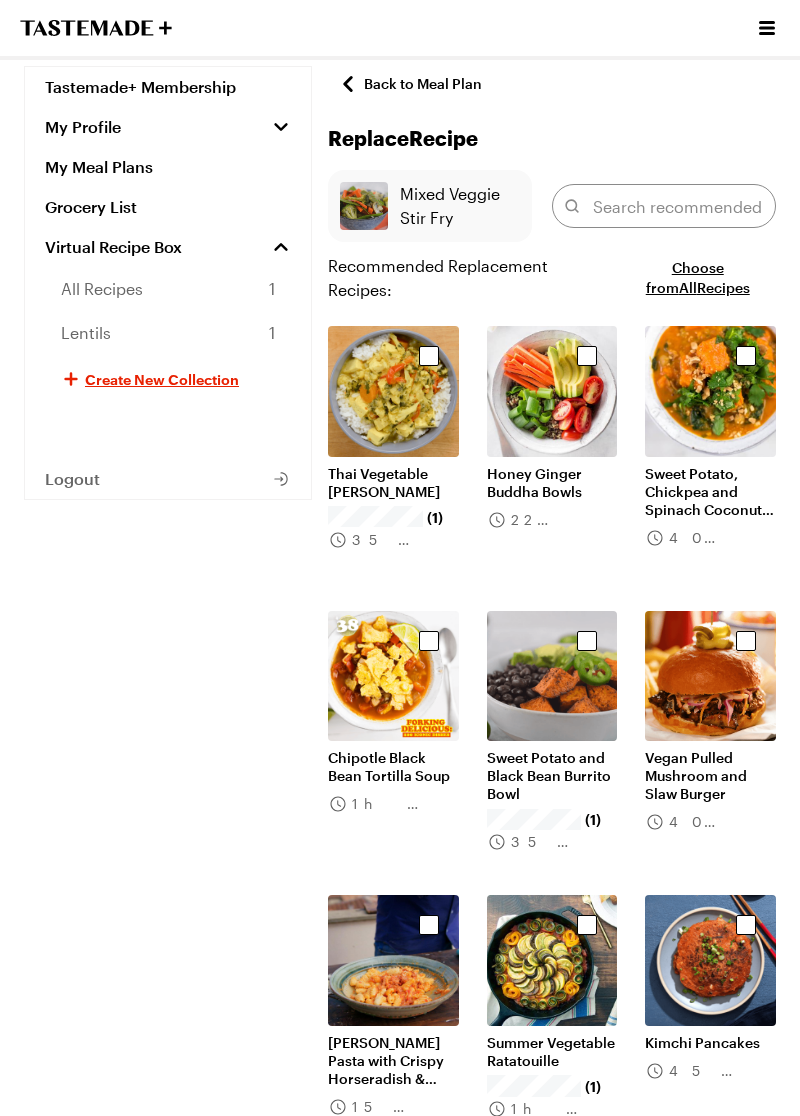 scroll, scrollTop: 0, scrollLeft: 0, axis: both 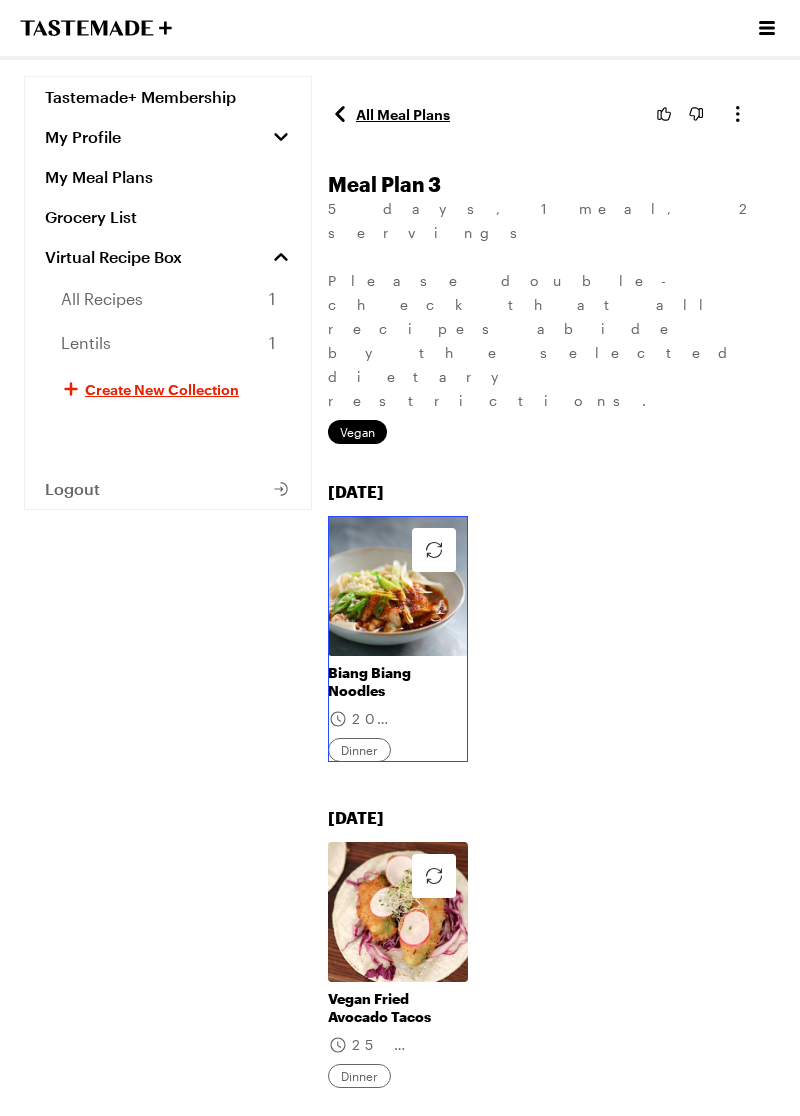 click on "Biang Biang Noodles" at bounding box center [398, 682] 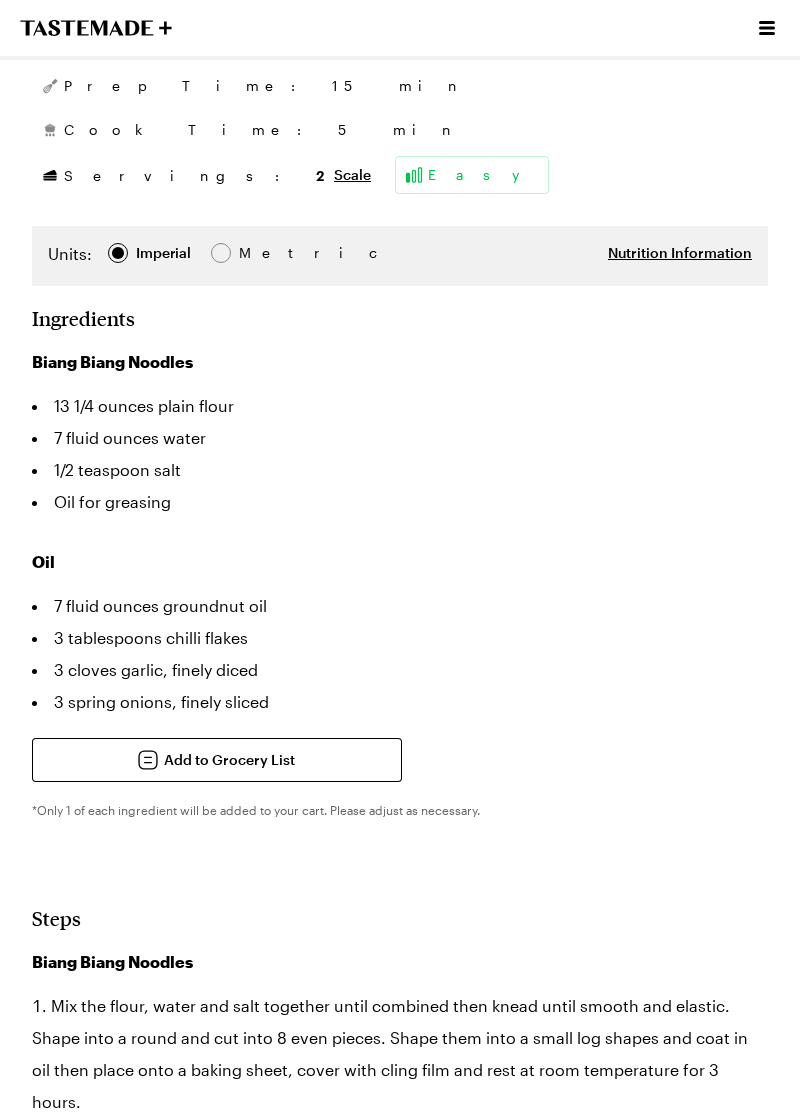 scroll, scrollTop: 910, scrollLeft: 0, axis: vertical 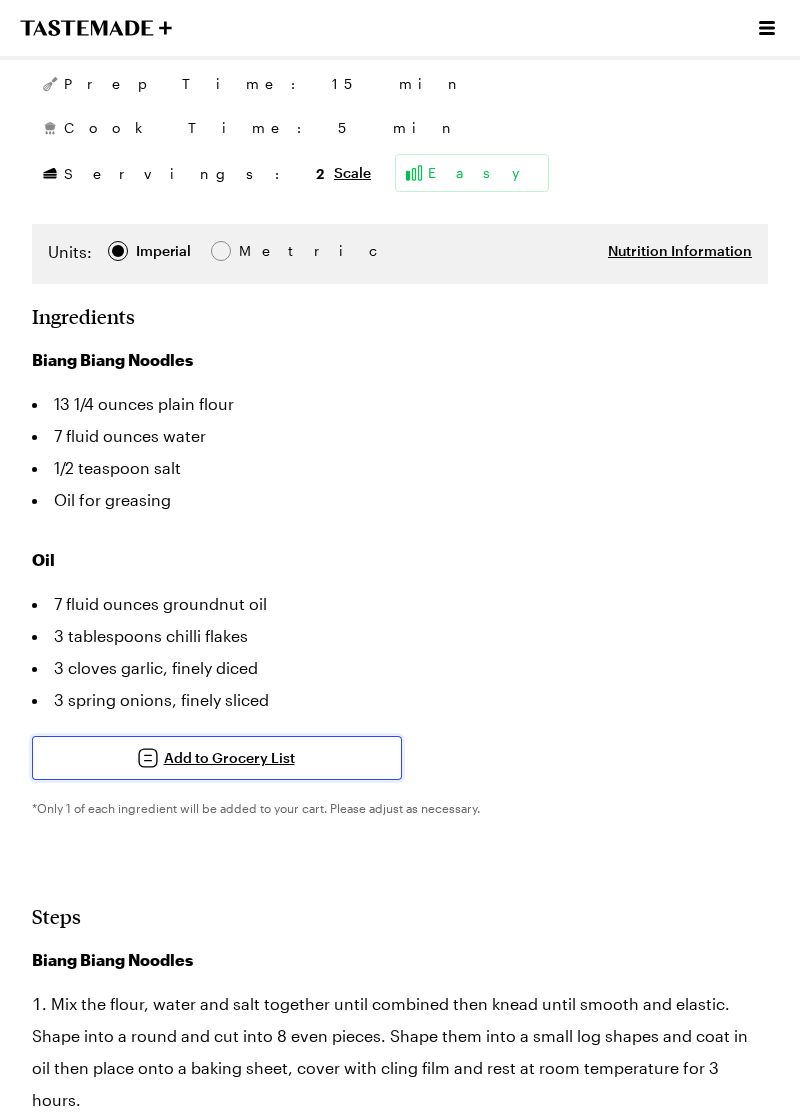 click on "Add to Grocery List" at bounding box center [217, 758] 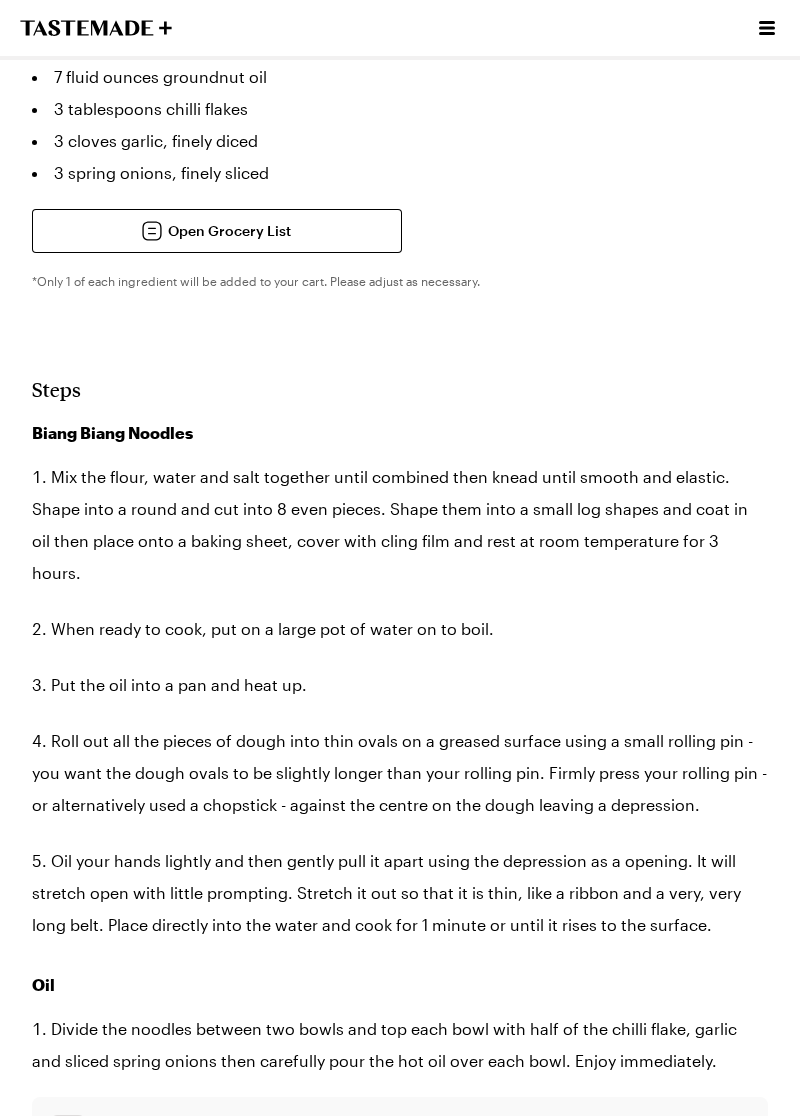 scroll, scrollTop: 1439, scrollLeft: 0, axis: vertical 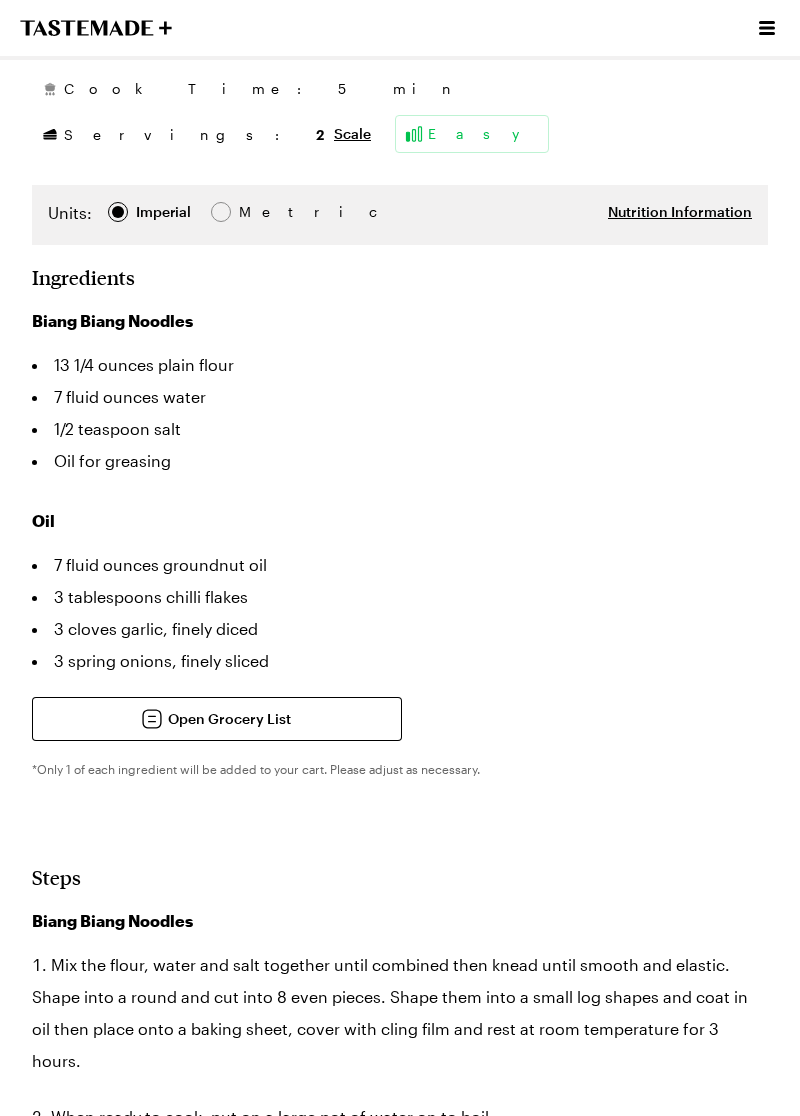 type on "x" 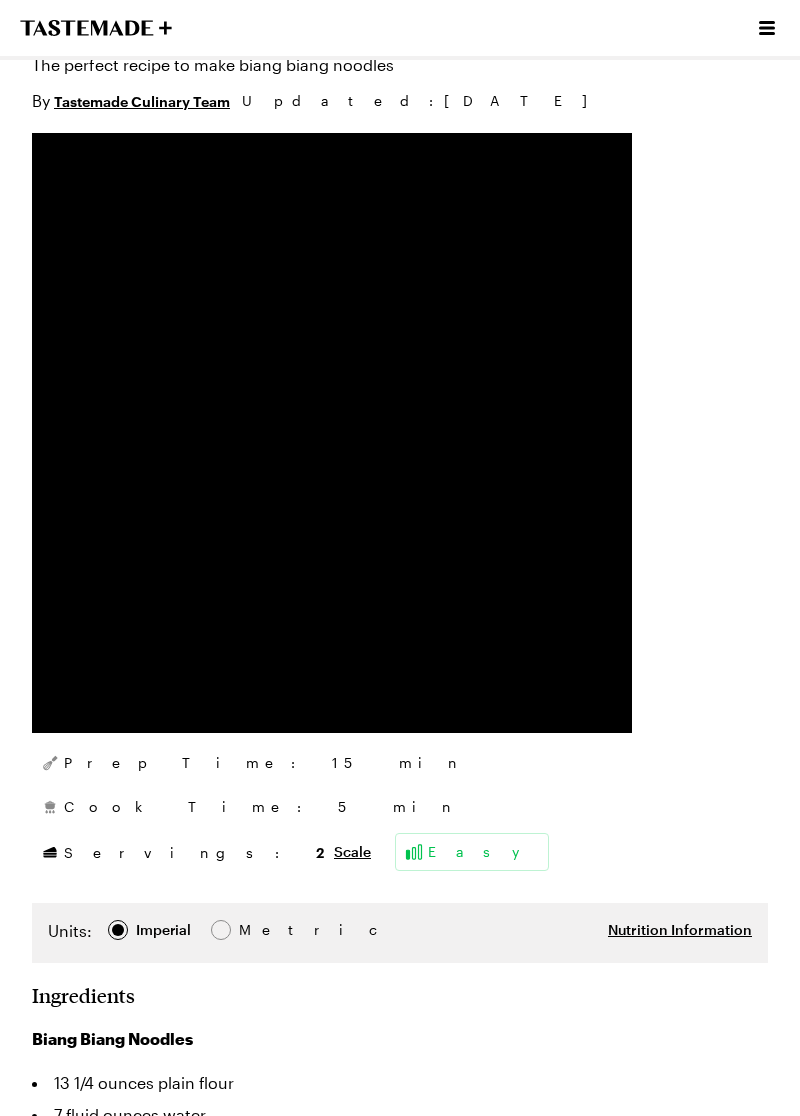 scroll, scrollTop: 231, scrollLeft: 0, axis: vertical 